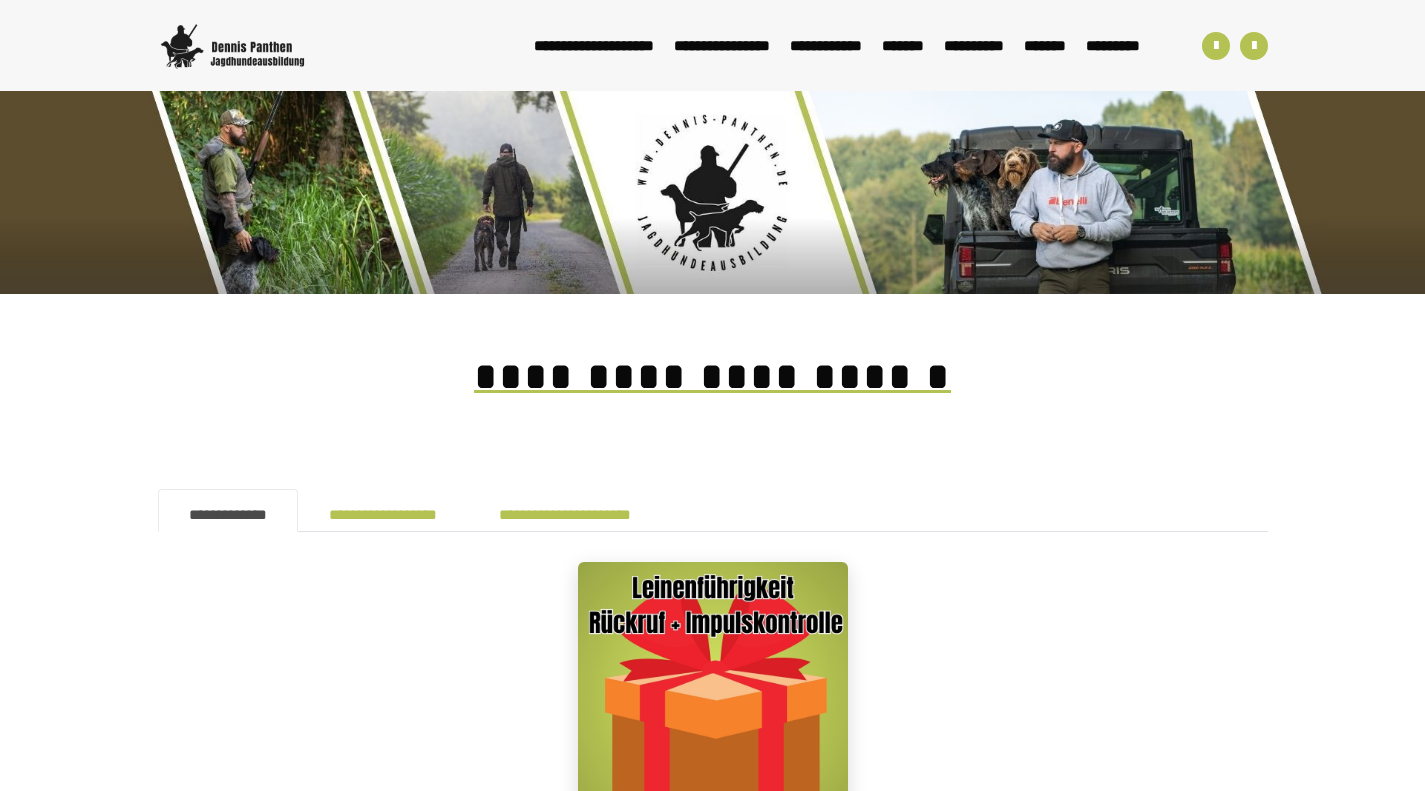 click on "[FIRST] [MIDDLE] [LAST]" at bounding box center [713, 510] 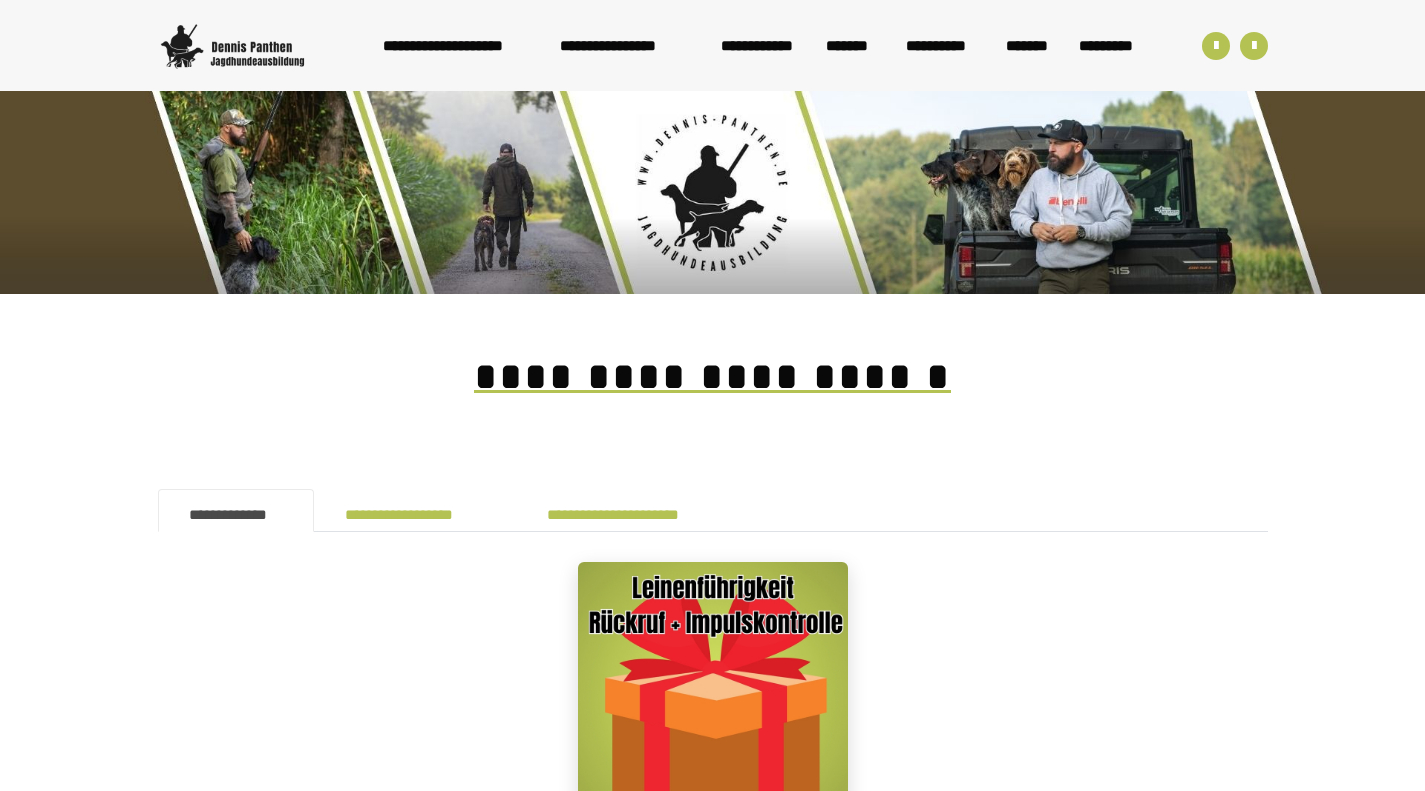 scroll, scrollTop: 0, scrollLeft: 0, axis: both 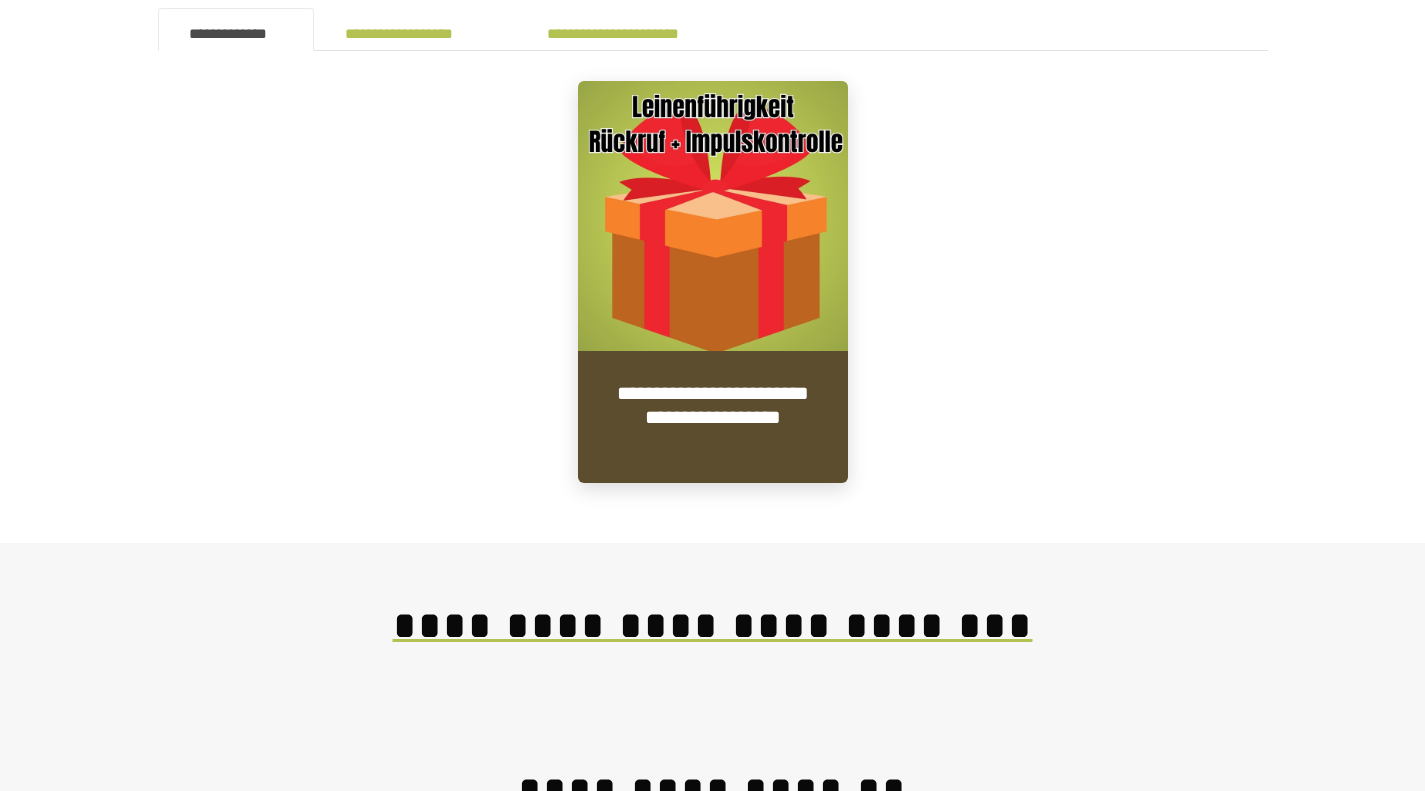 click on "**********" at bounding box center (713, 417) 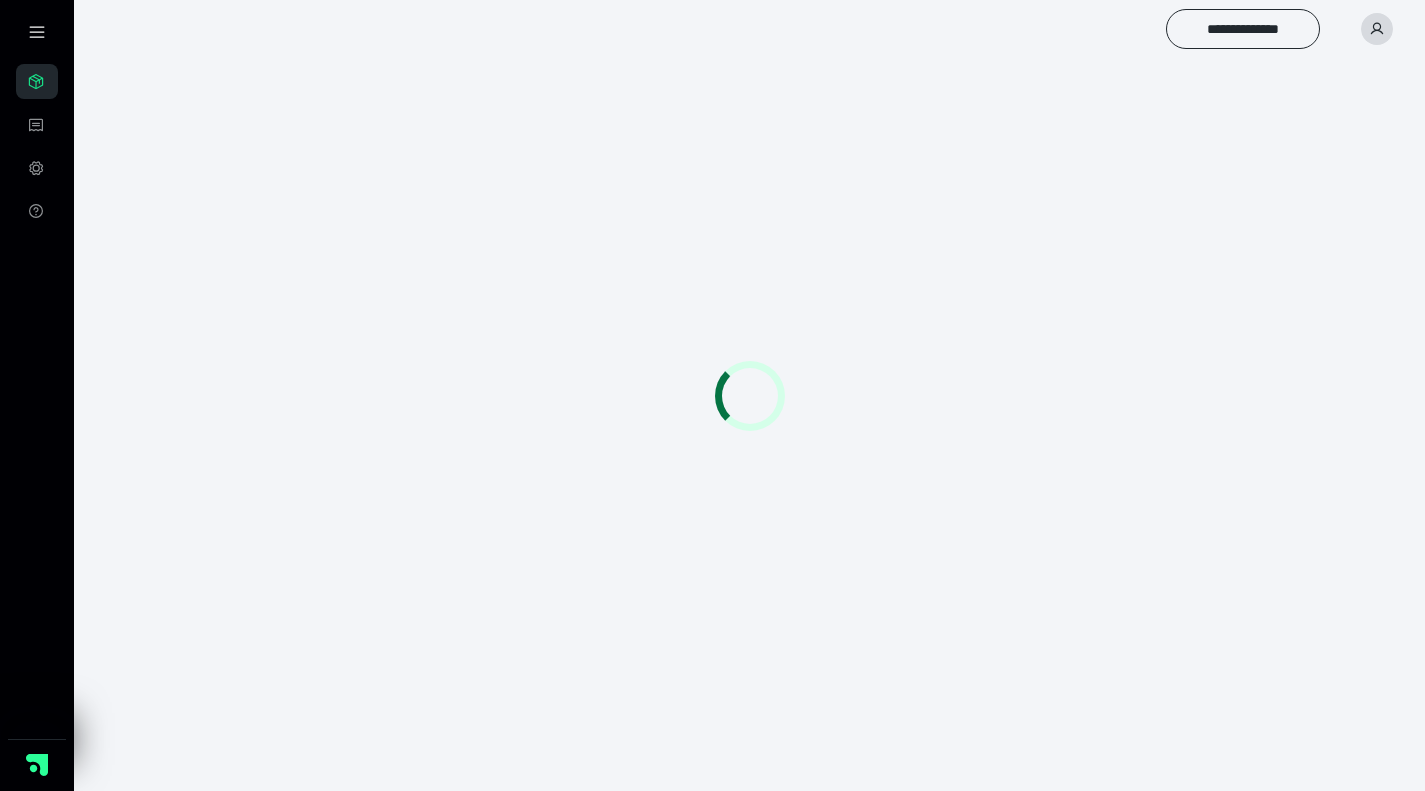 scroll, scrollTop: 0, scrollLeft: 0, axis: both 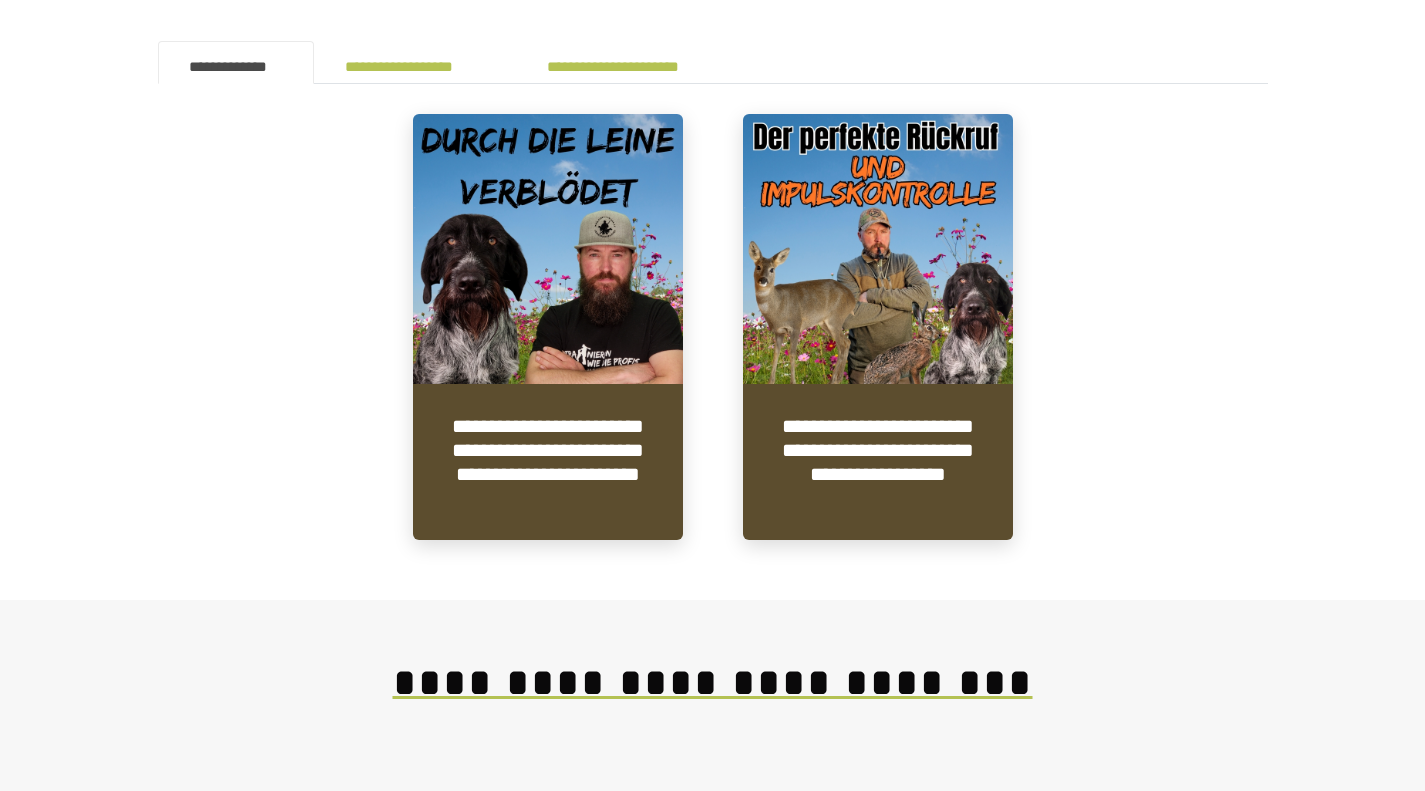 click on "**********" at bounding box center [548, 462] 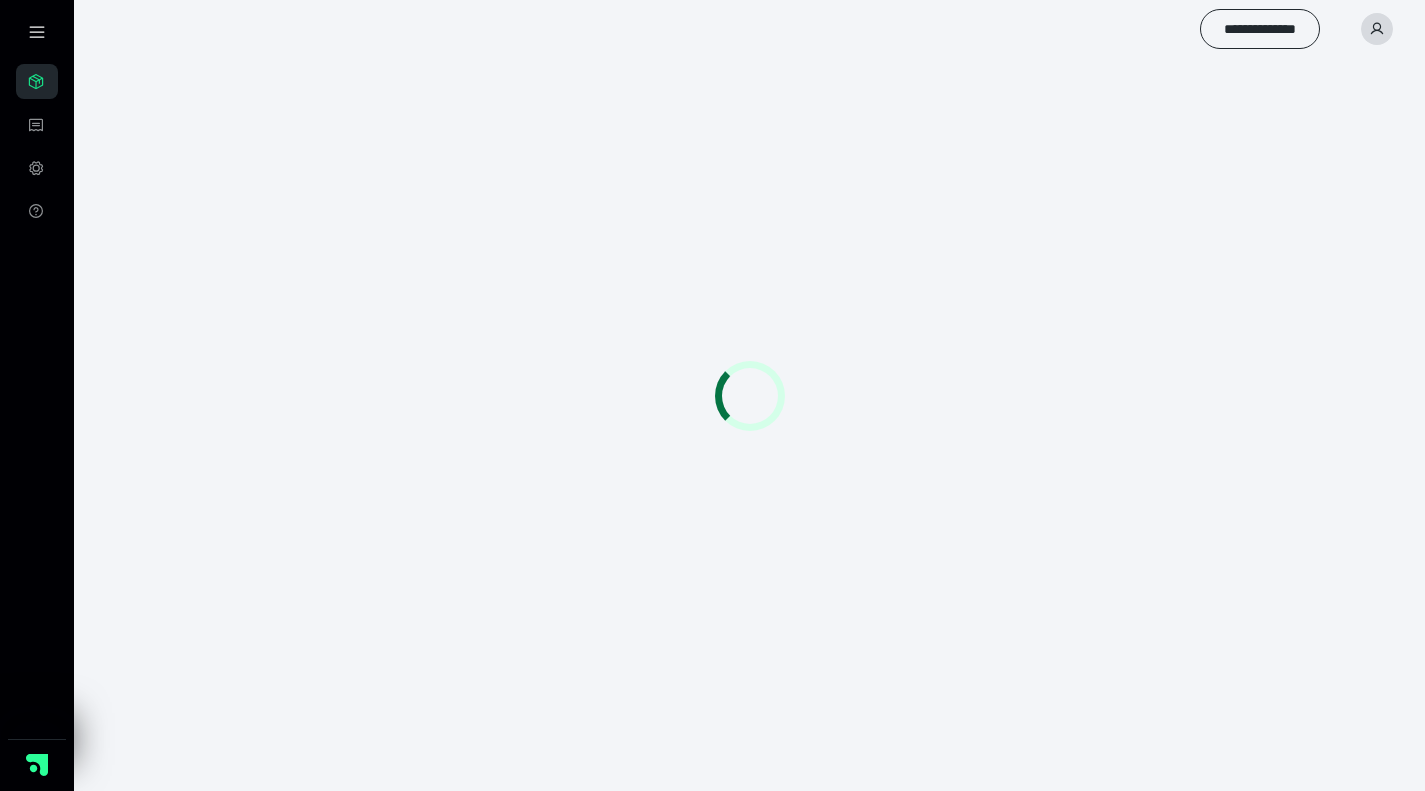 scroll, scrollTop: 0, scrollLeft: 0, axis: both 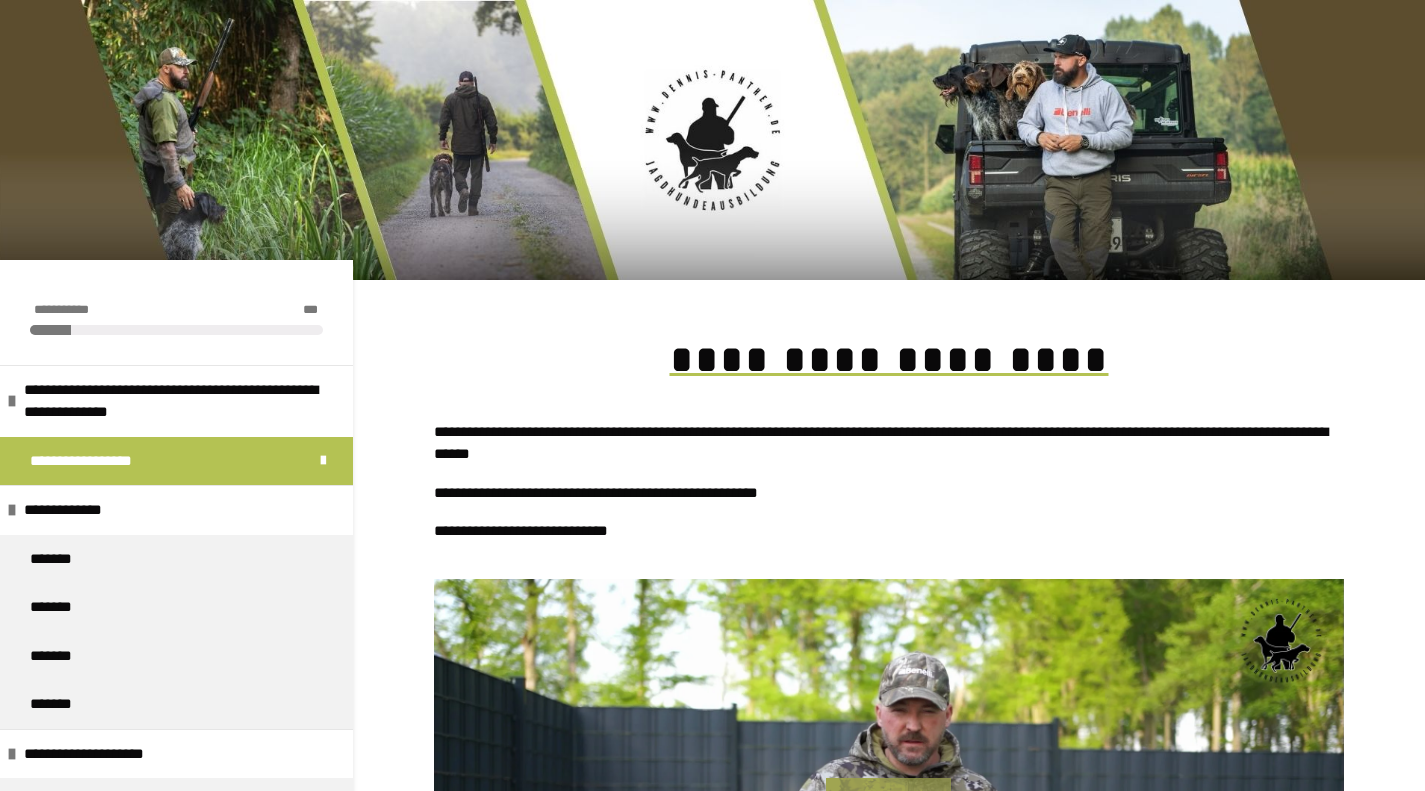 click on "*******" at bounding box center [57, 559] 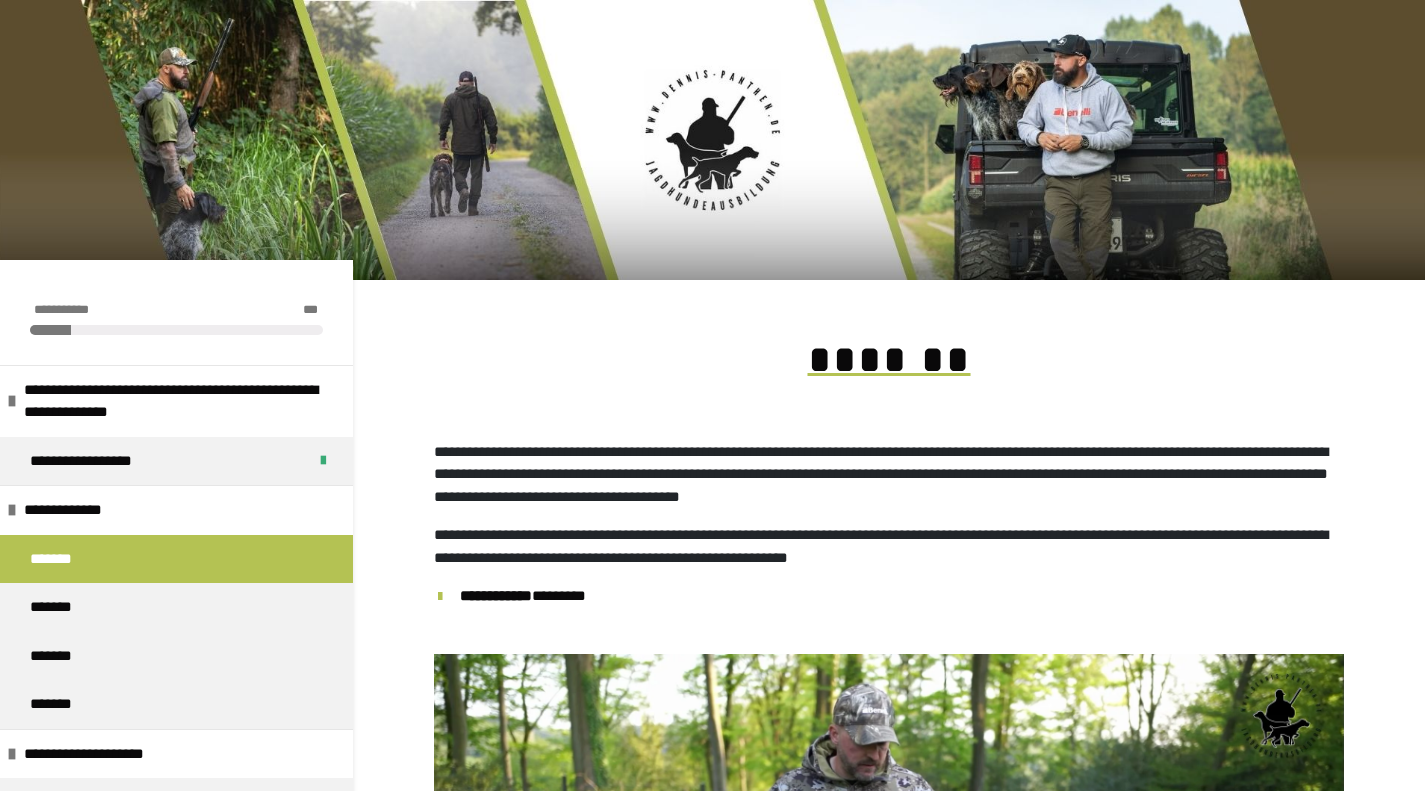 click on "*******" at bounding box center [57, 559] 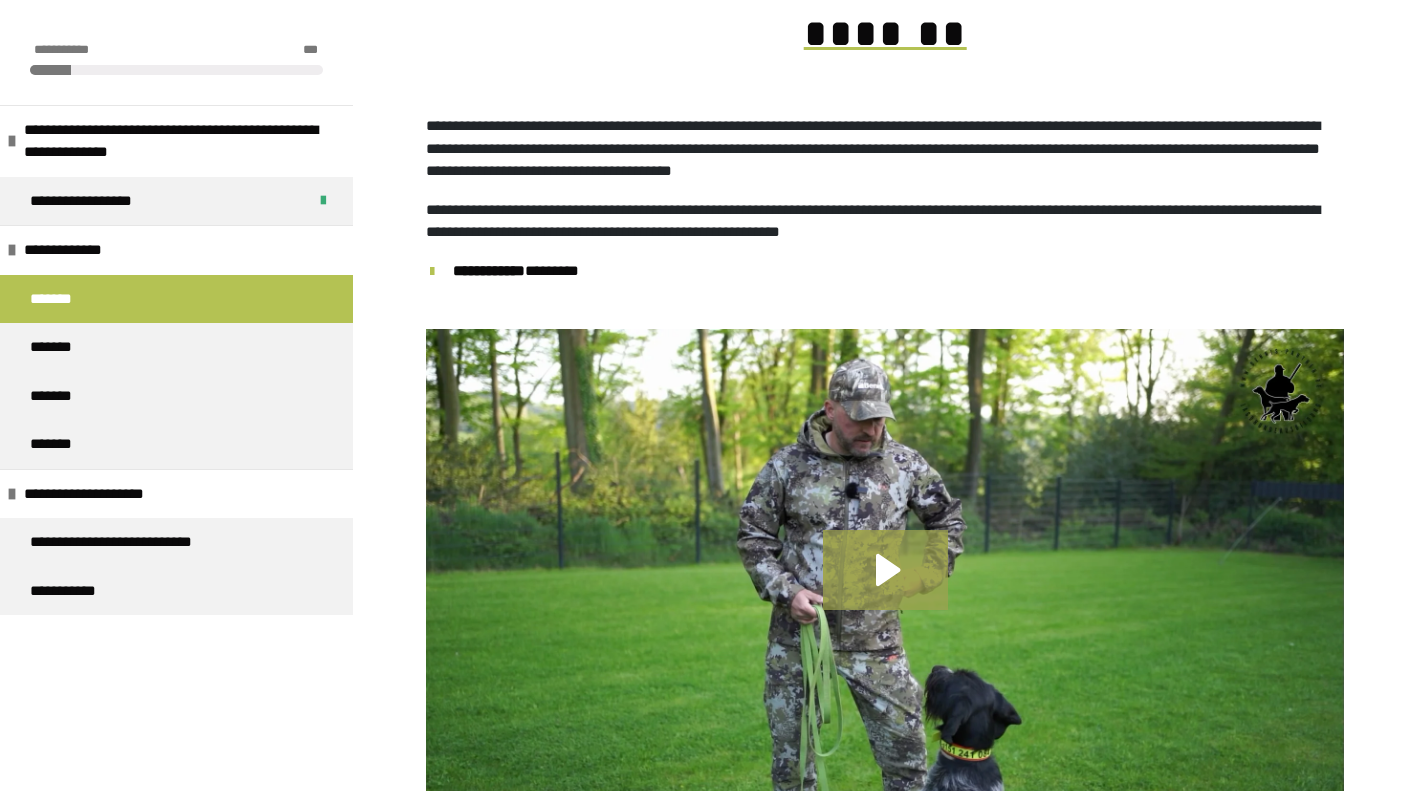 scroll, scrollTop: 360, scrollLeft: 0, axis: vertical 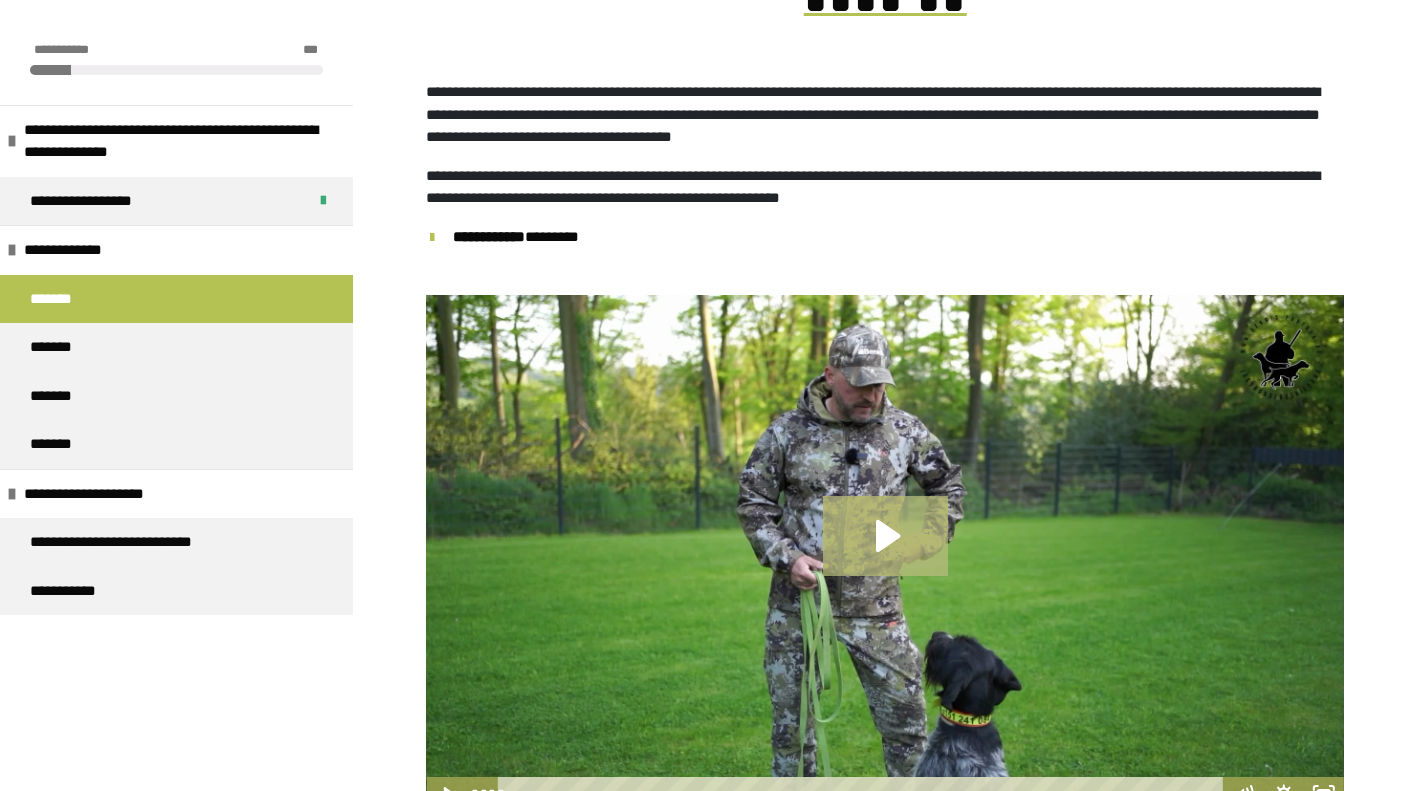 click 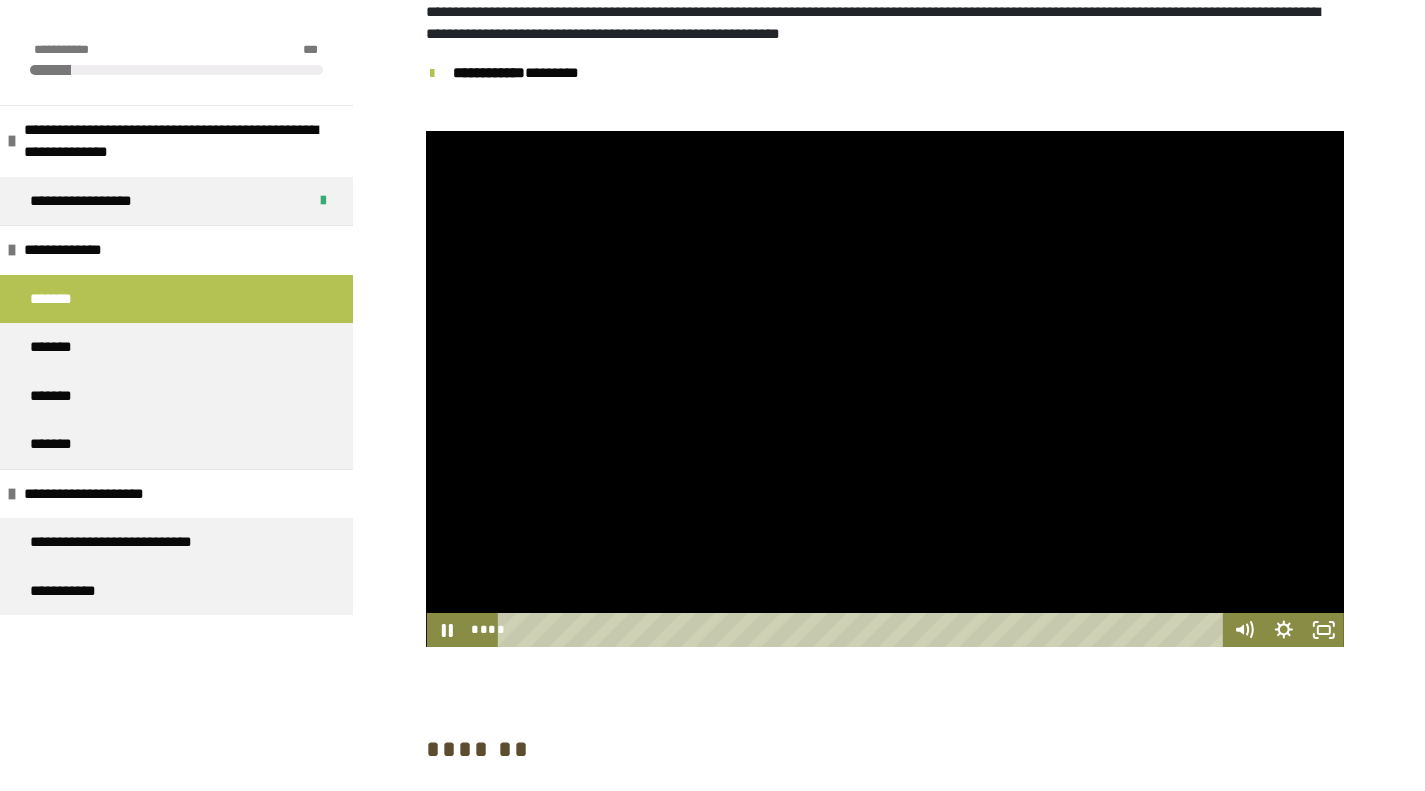 scroll, scrollTop: 520, scrollLeft: 0, axis: vertical 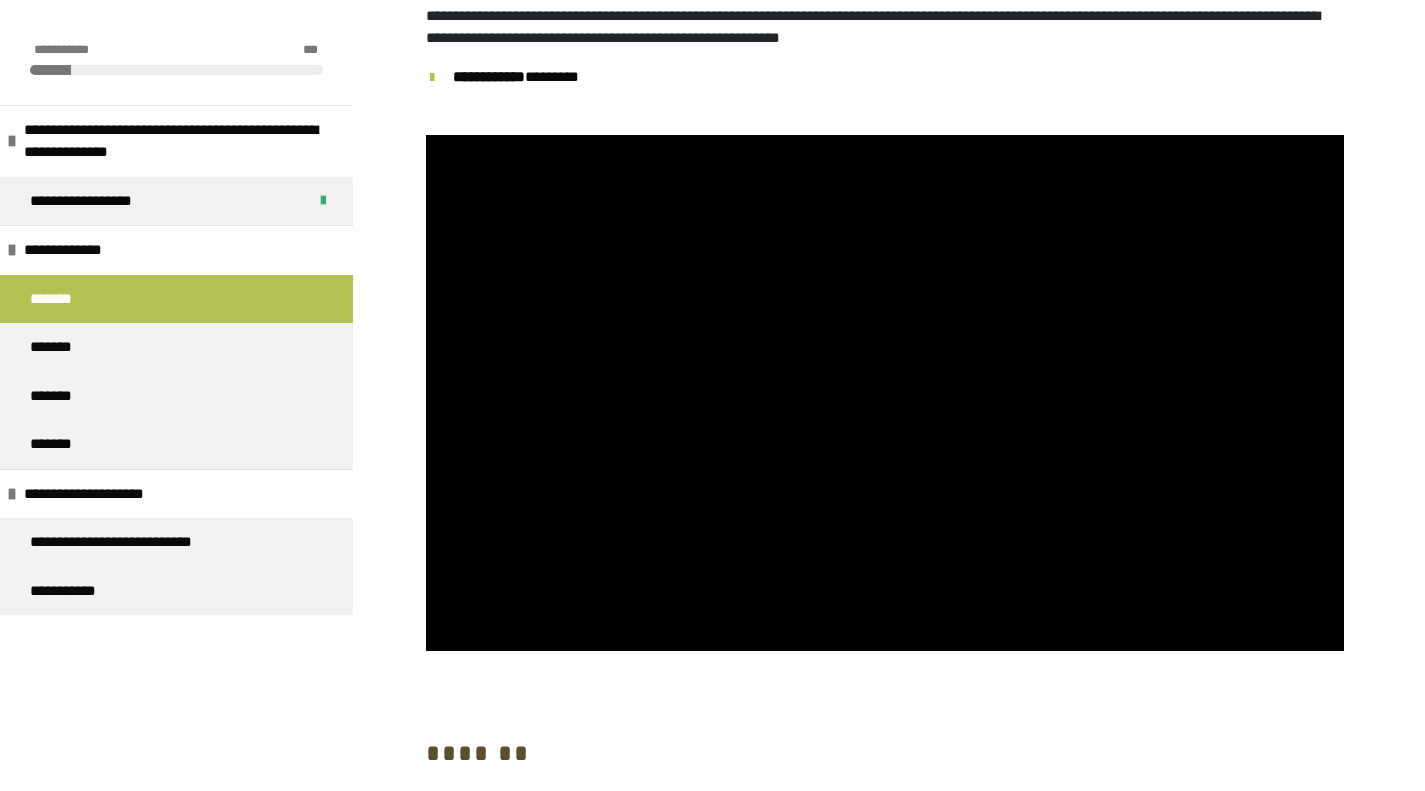 click on "*******" at bounding box center [176, 347] 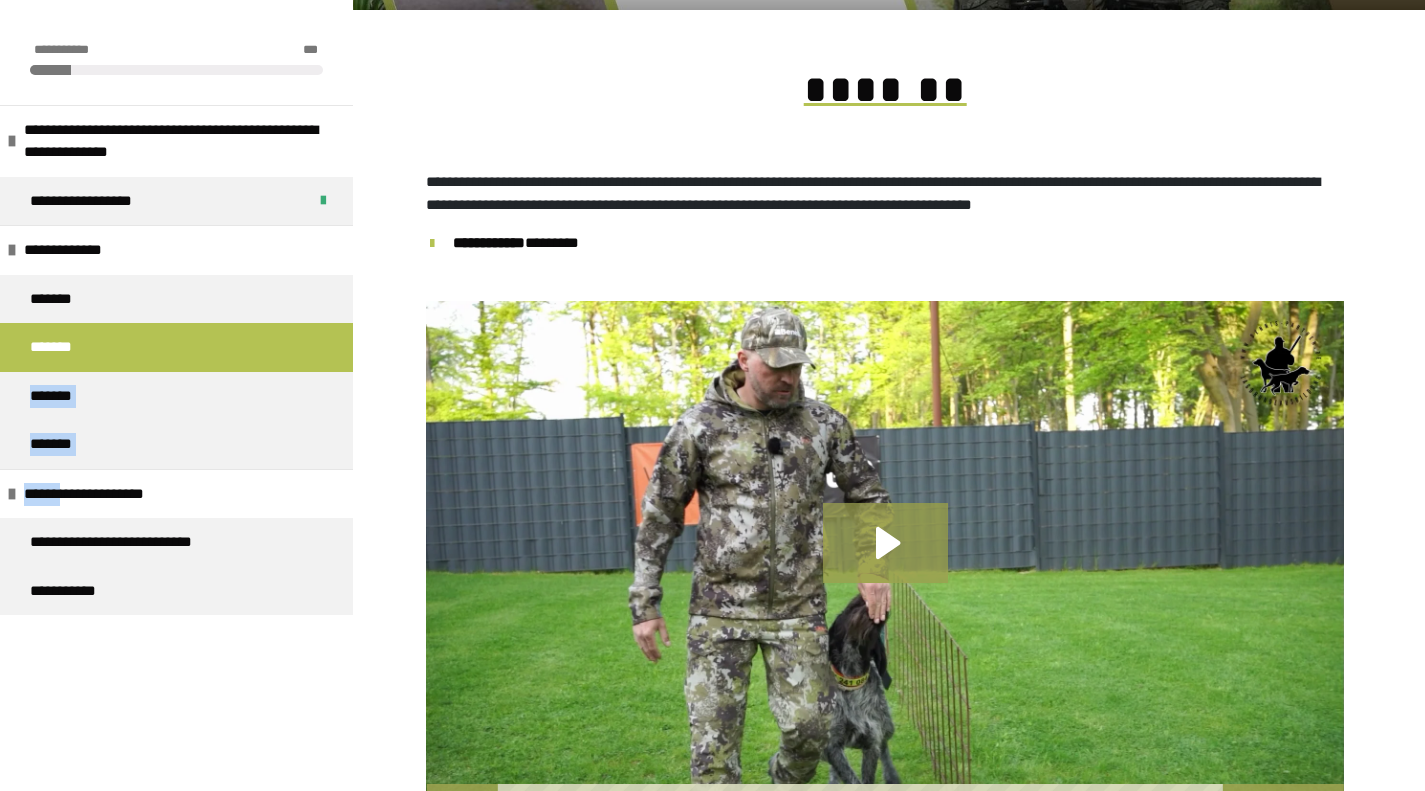 drag, startPoint x: 109, startPoint y: 350, endPoint x: 81, endPoint y: 499, distance: 151.60805 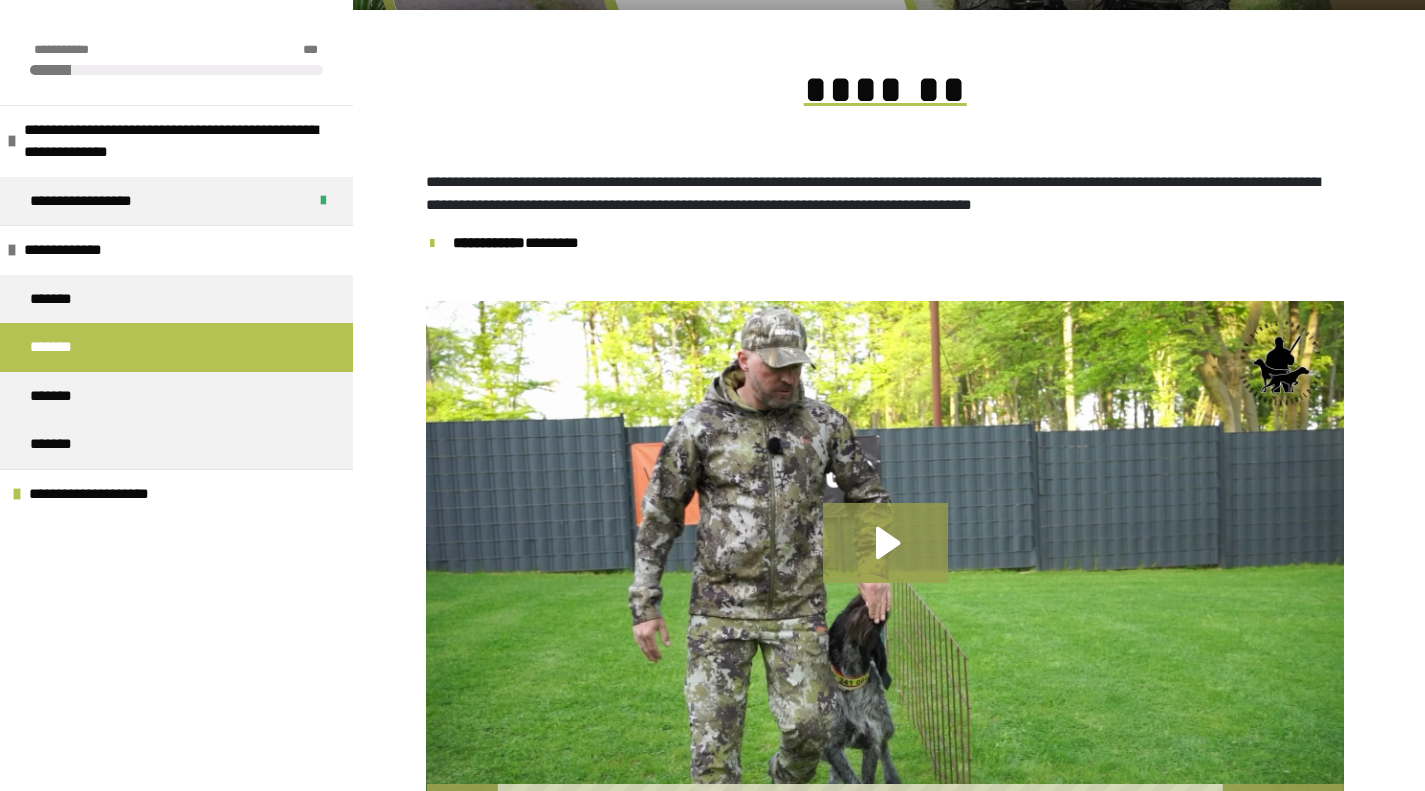 click on "**********" at bounding box center (96, 494) 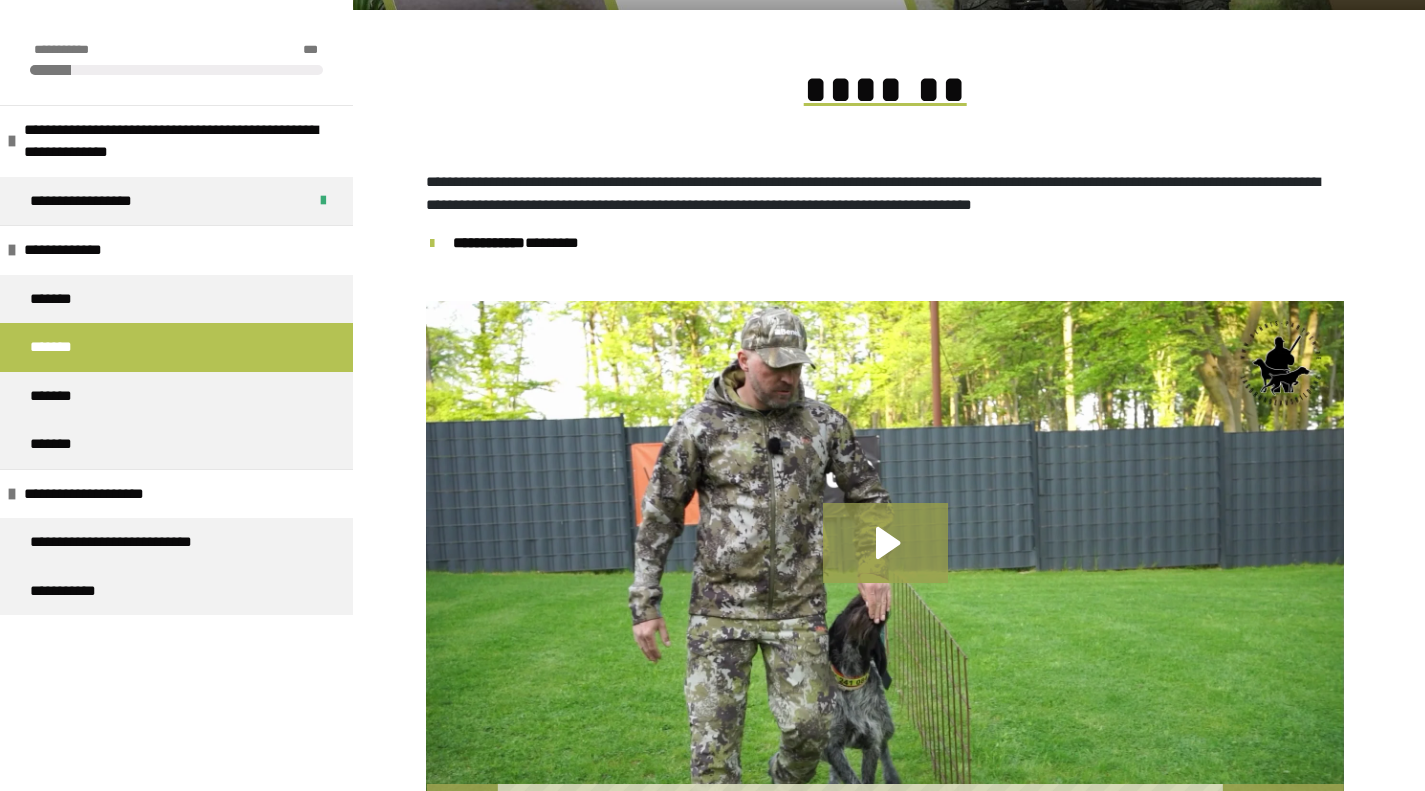 click on "**********" at bounding box center (133, 542) 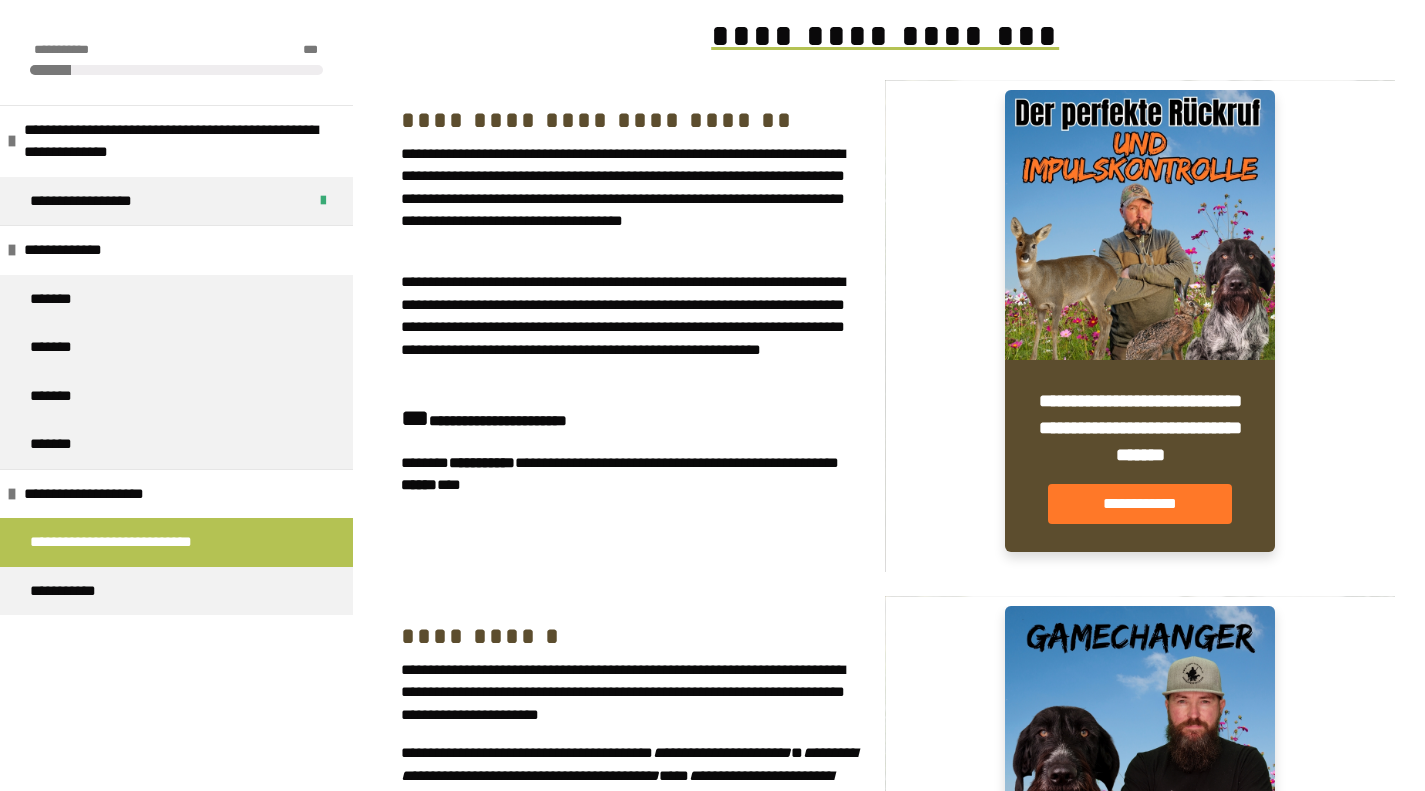 scroll, scrollTop: 623, scrollLeft: 0, axis: vertical 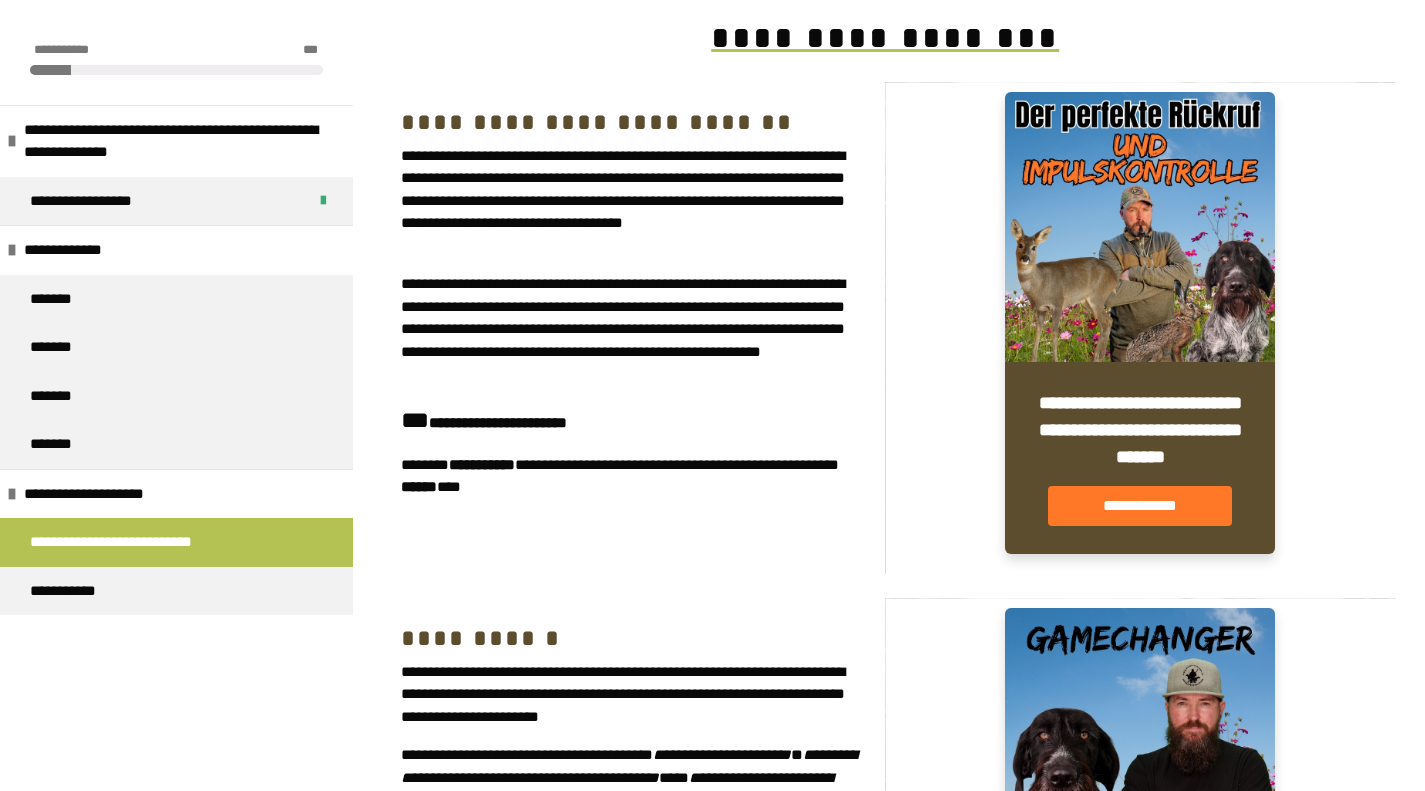 click on "**********" at bounding box center [70, 591] 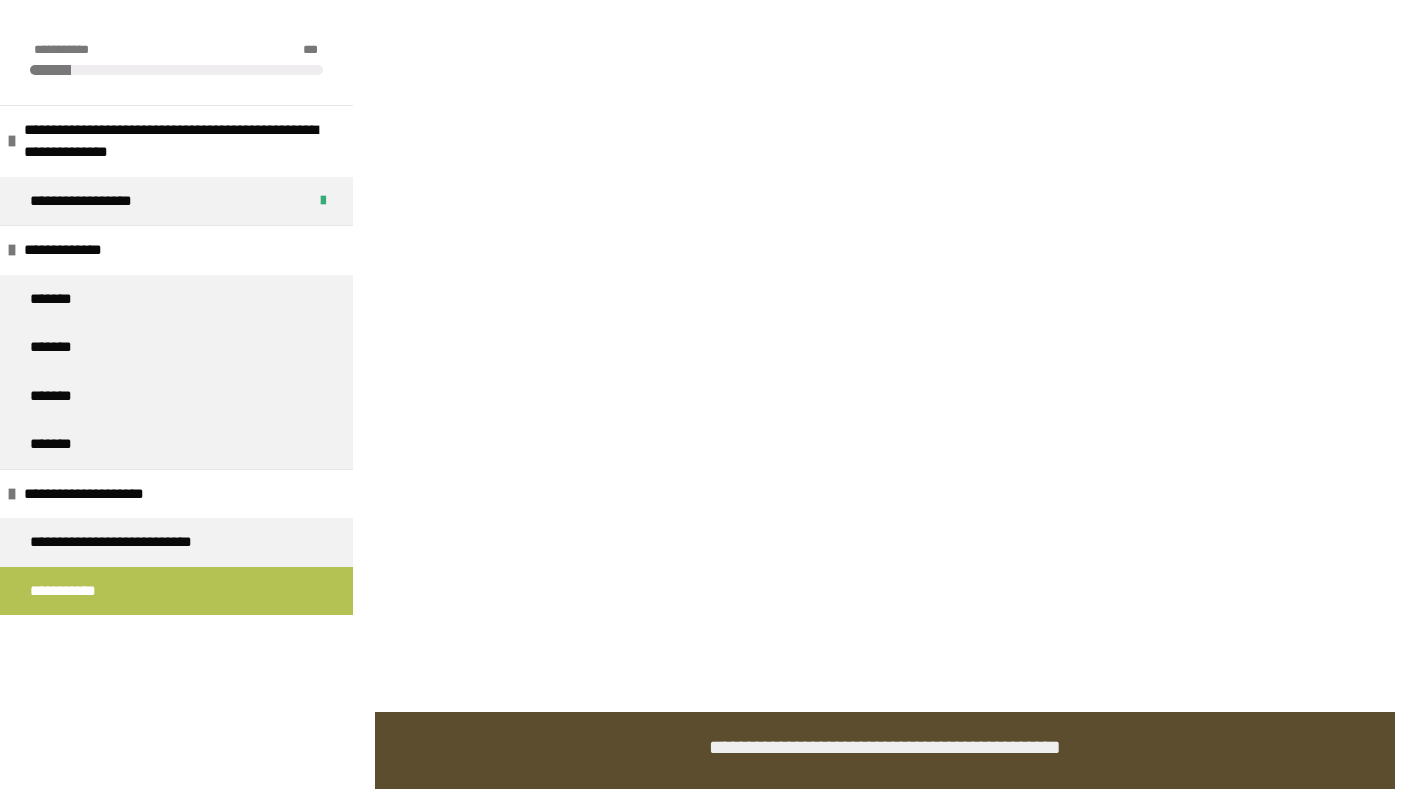 scroll, scrollTop: 1596, scrollLeft: 0, axis: vertical 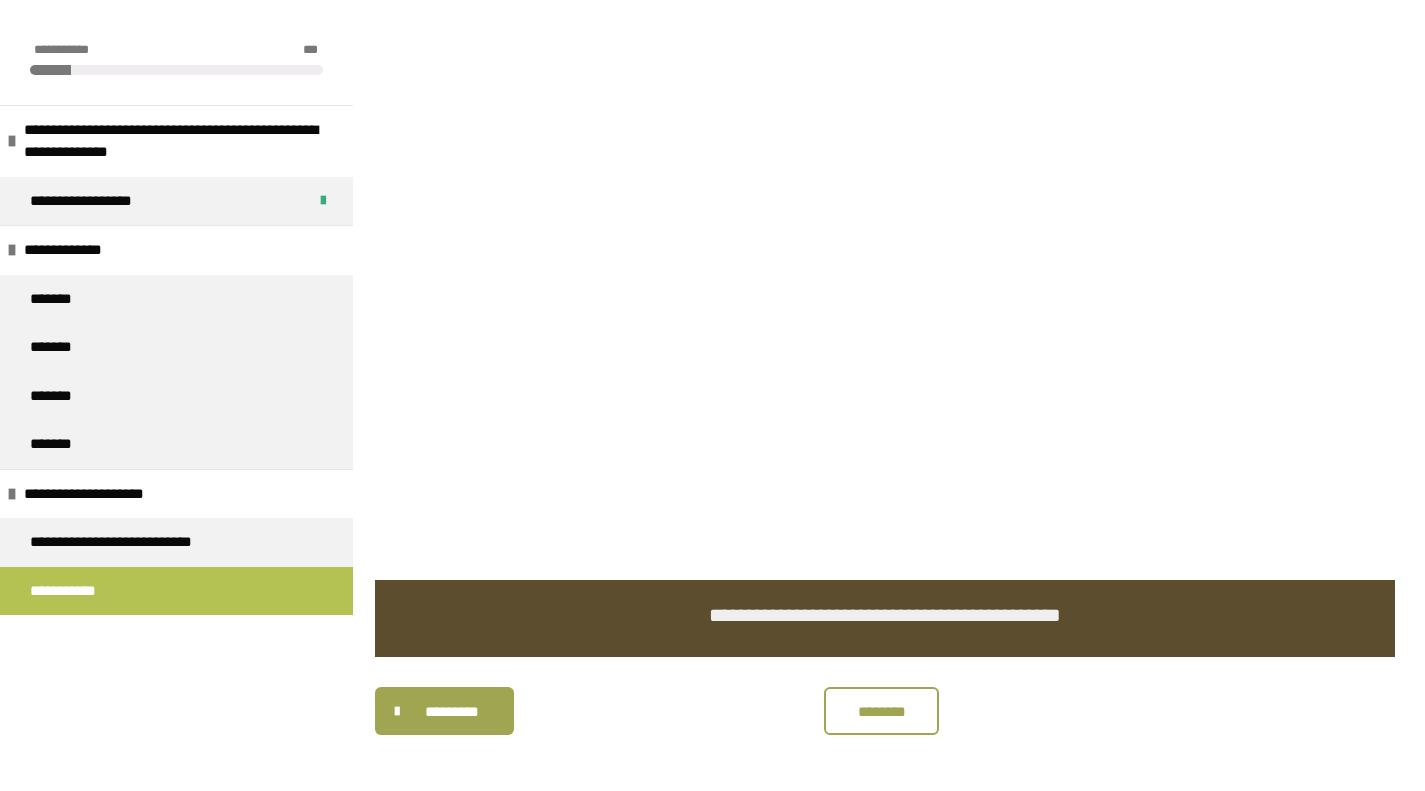 click on "********" at bounding box center (881, 711) 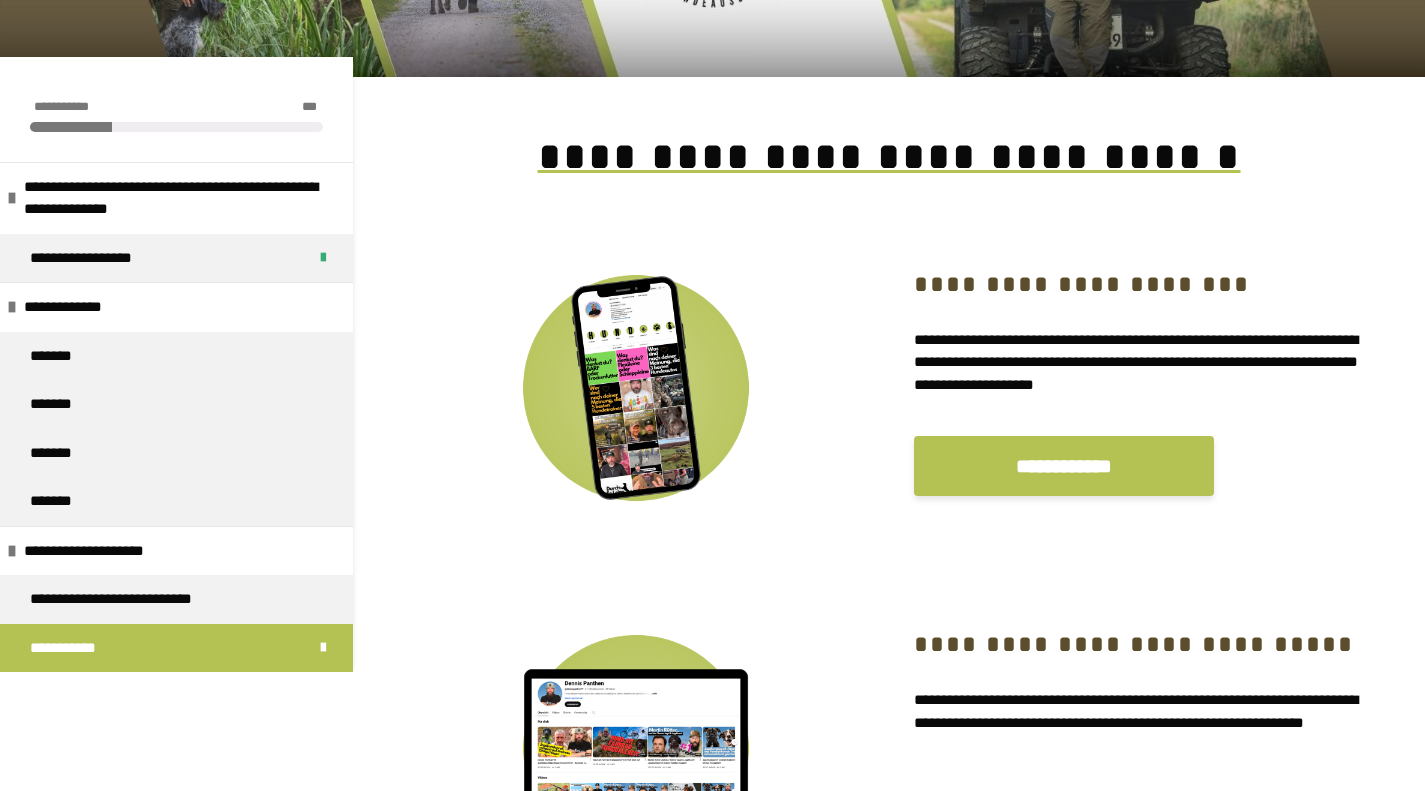 scroll, scrollTop: 0, scrollLeft: 0, axis: both 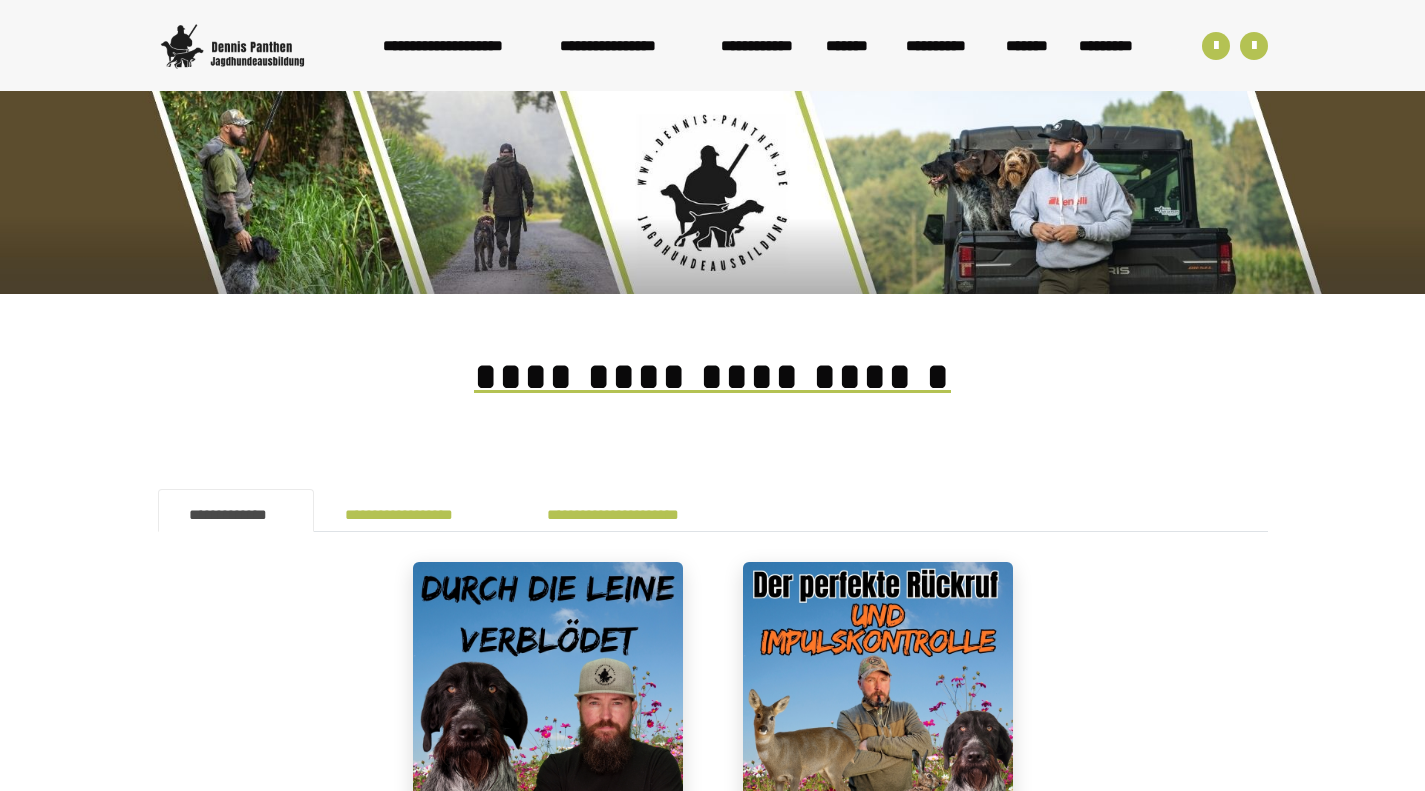 click at bounding box center (878, 697) 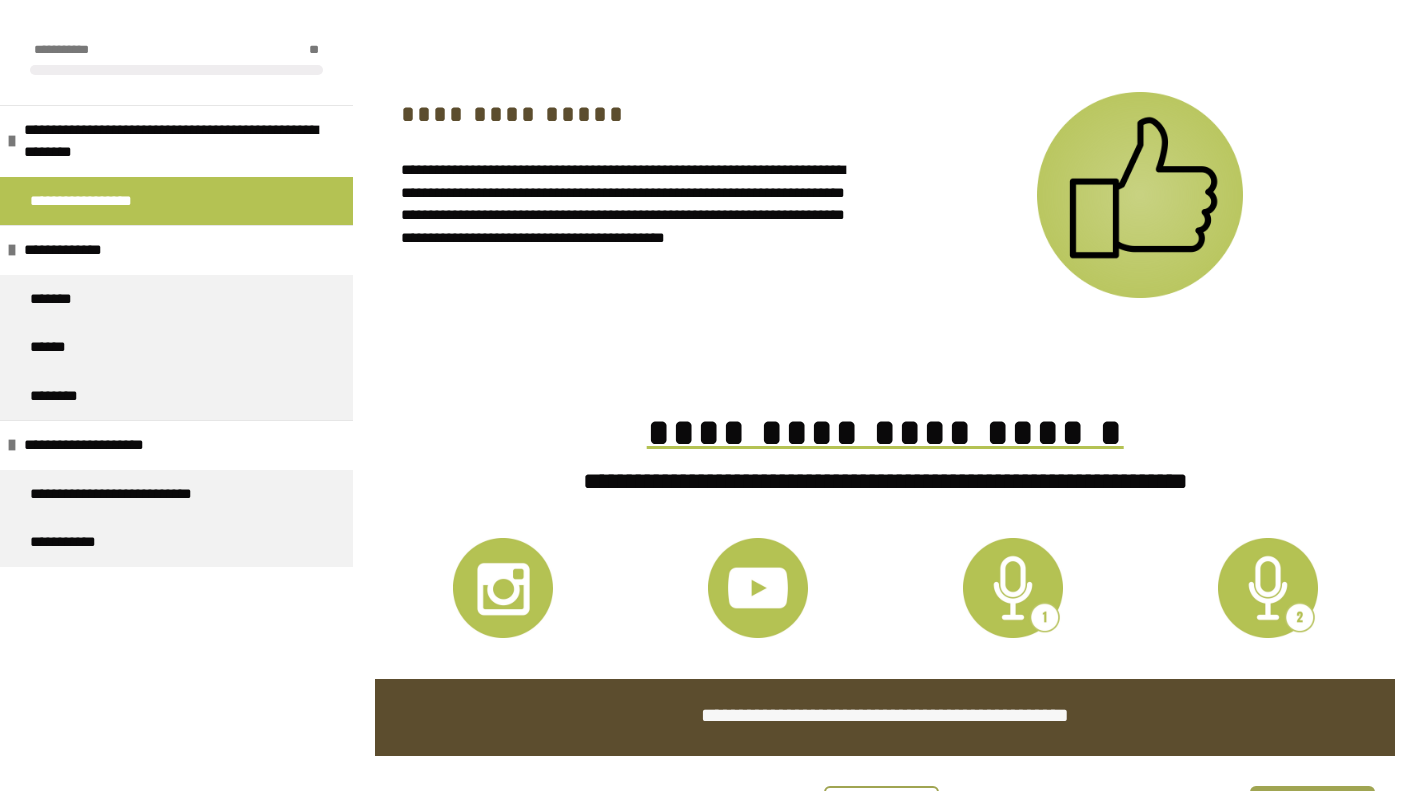 scroll, scrollTop: 1969, scrollLeft: 0, axis: vertical 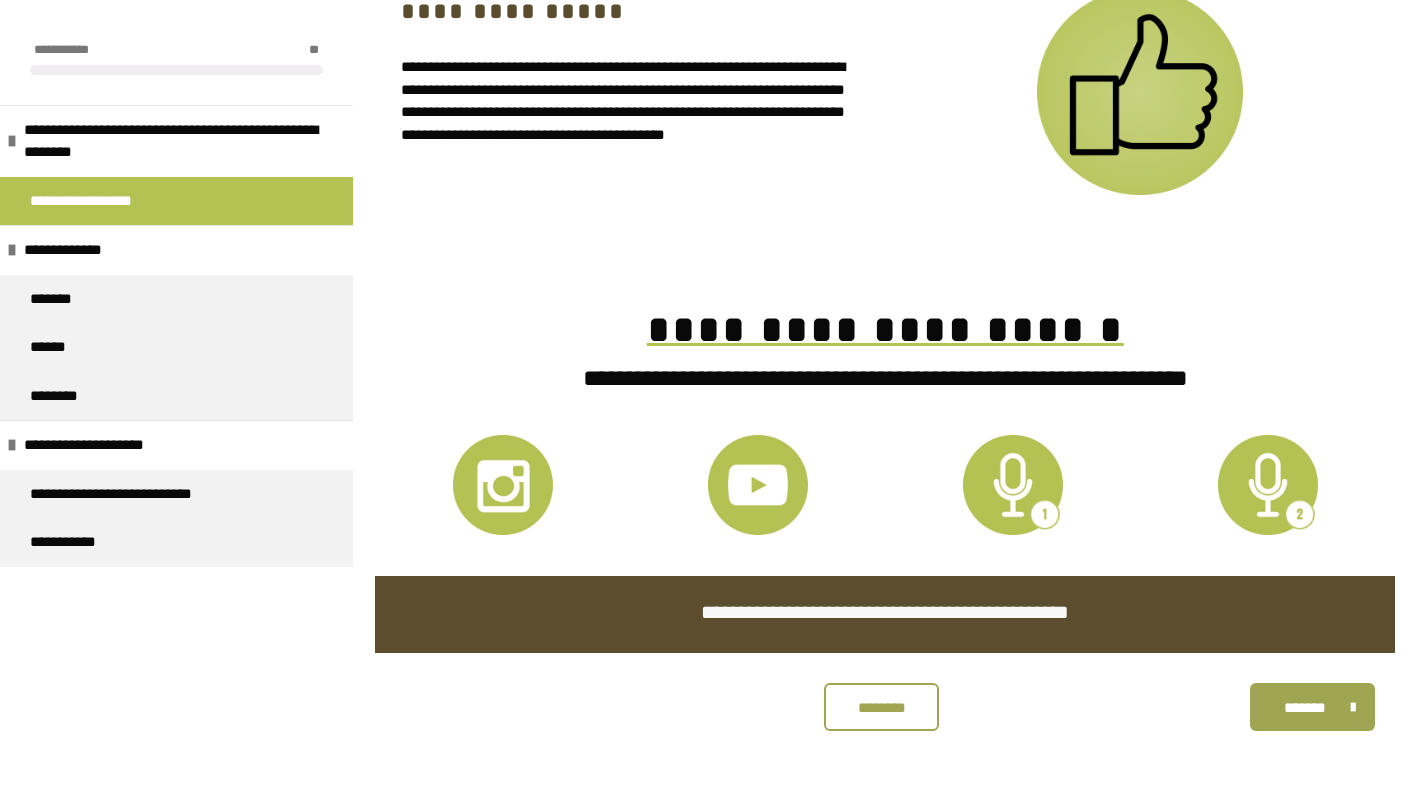 click on "**********" at bounding box center [72, 250] 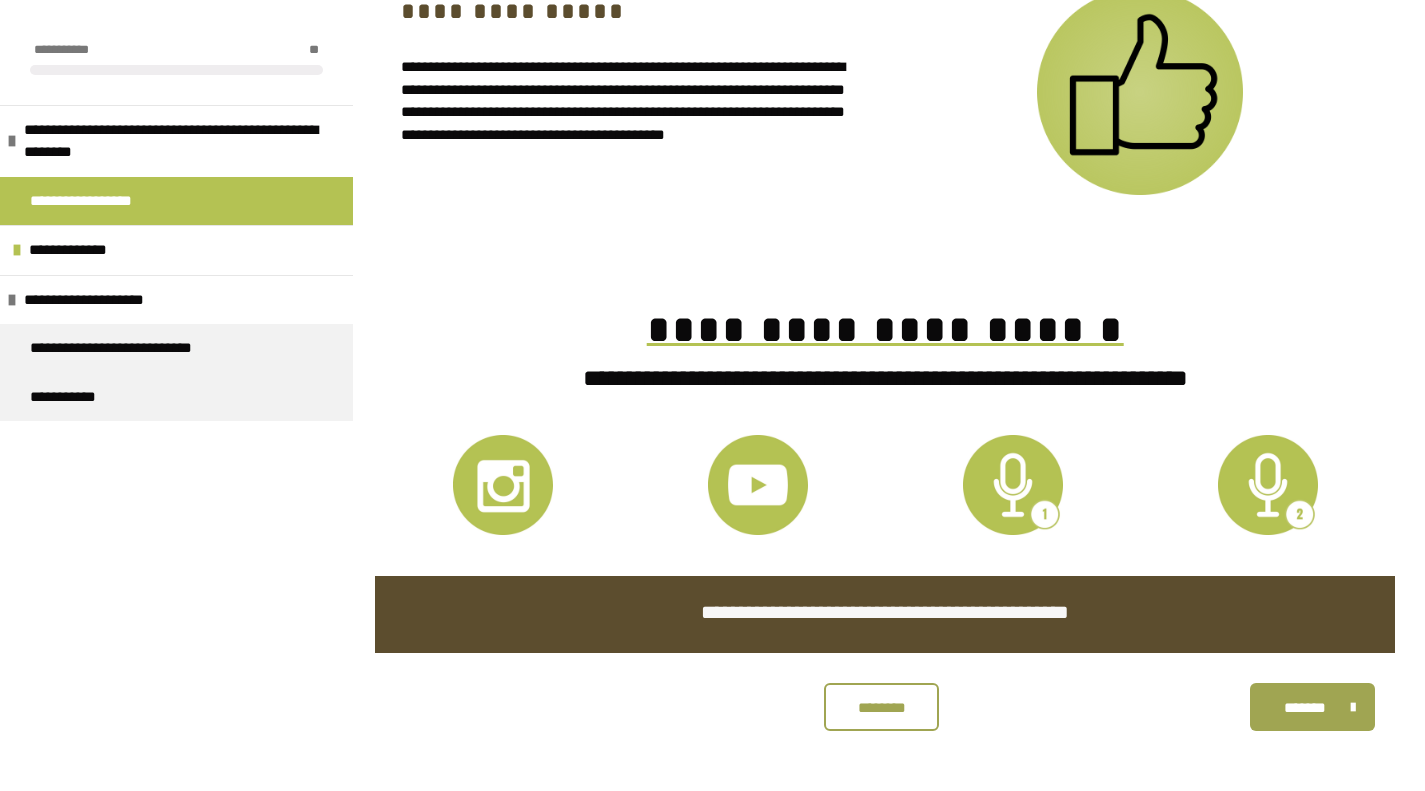 click at bounding box center [17, 250] 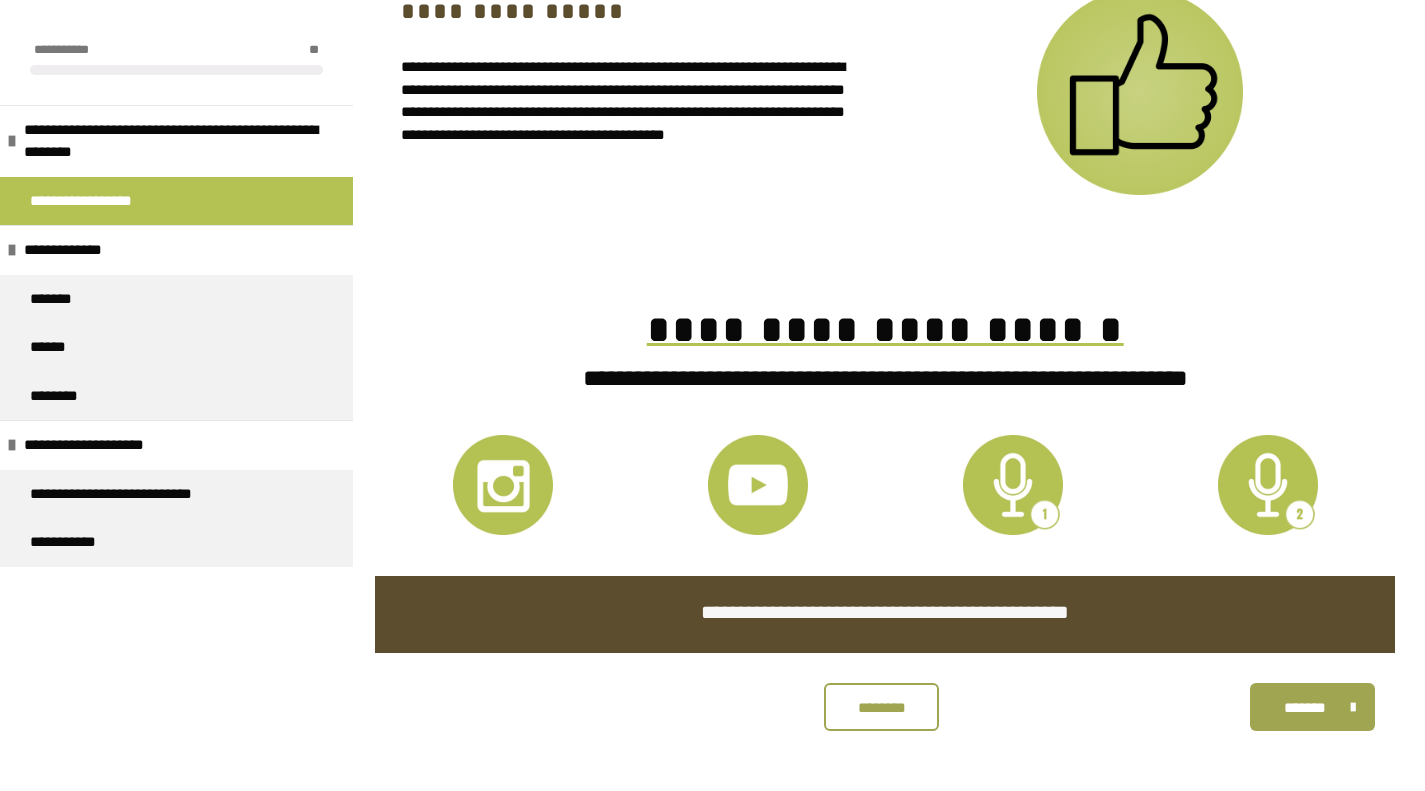 click on "*******" at bounding box center (57, 299) 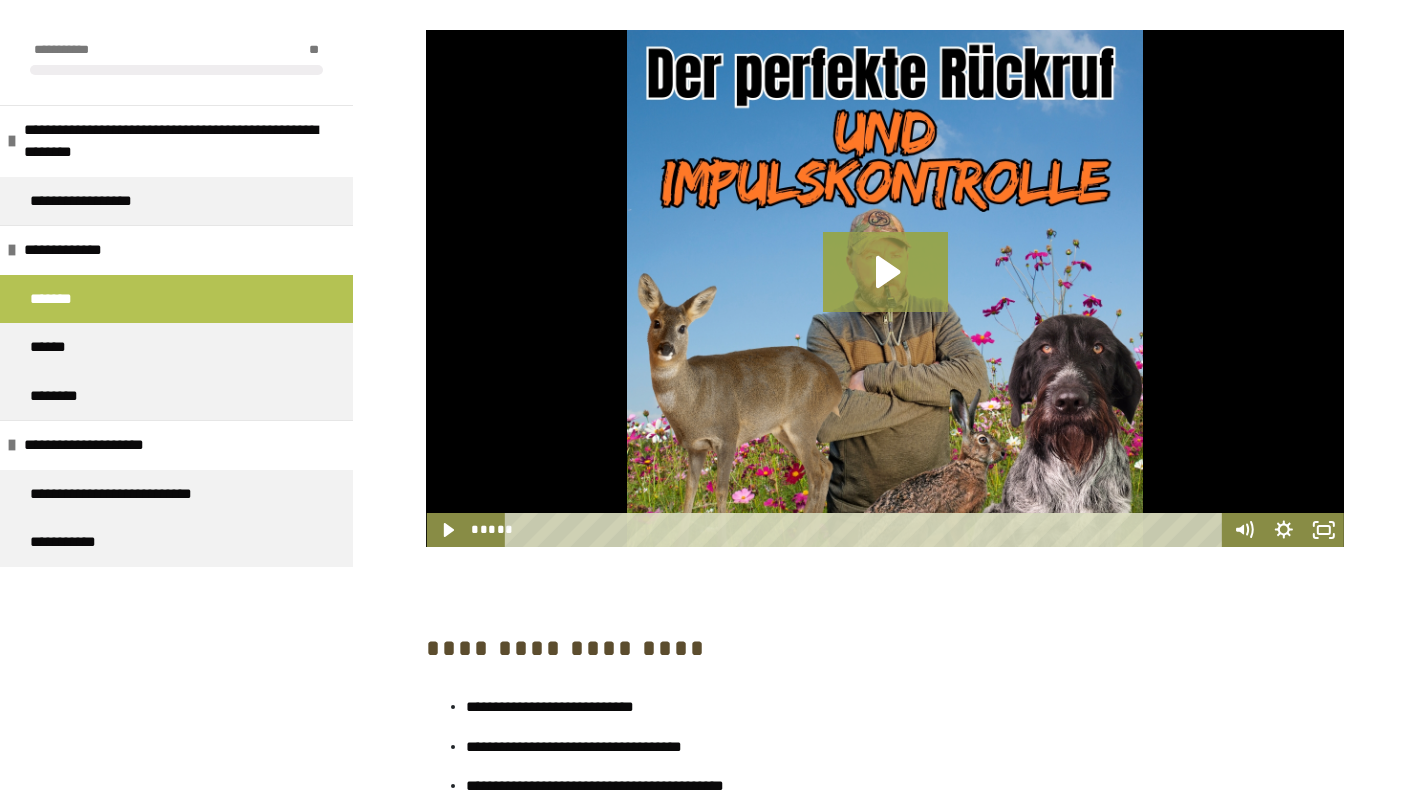 scroll, scrollTop: 615, scrollLeft: 0, axis: vertical 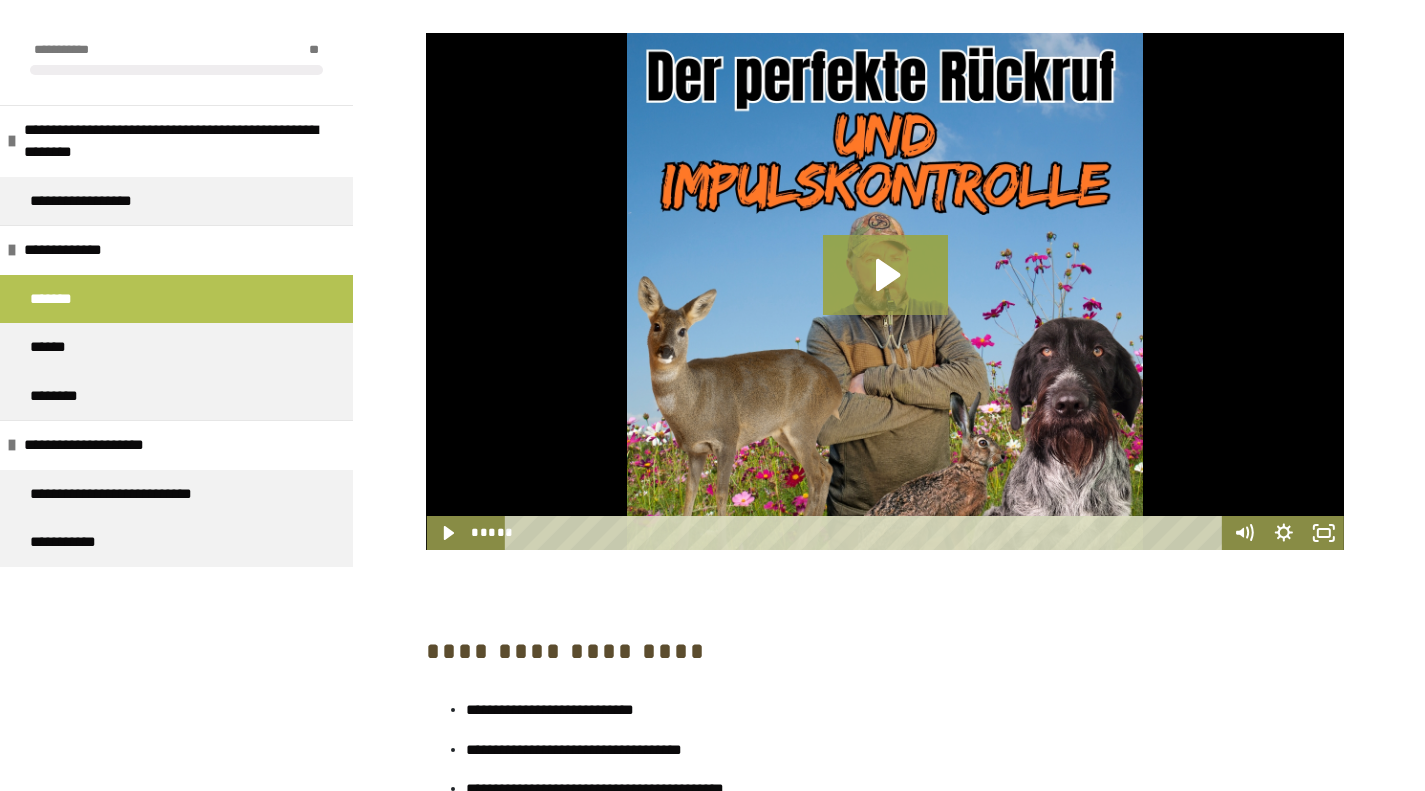 click on "******" at bounding box center (51, 347) 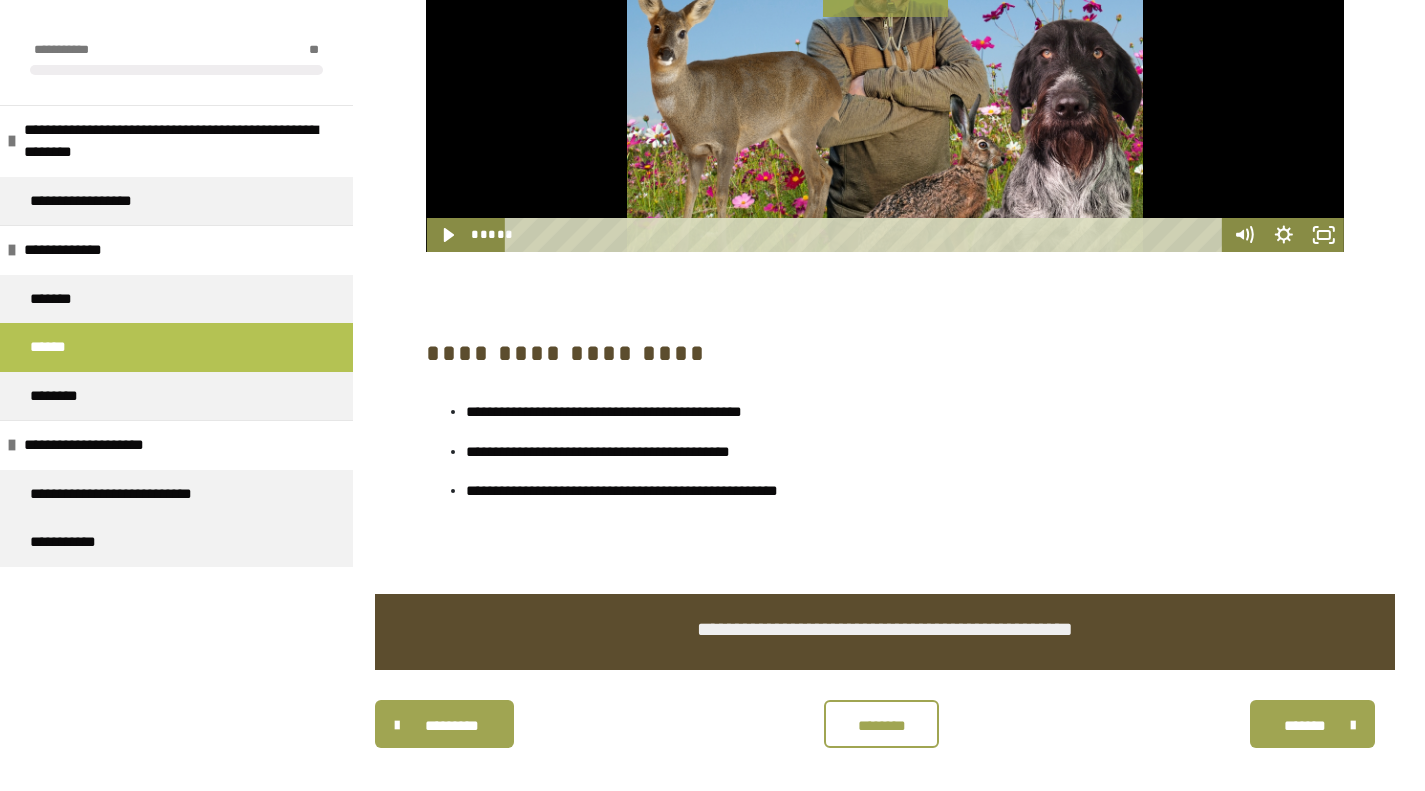 scroll, scrollTop: 892, scrollLeft: 0, axis: vertical 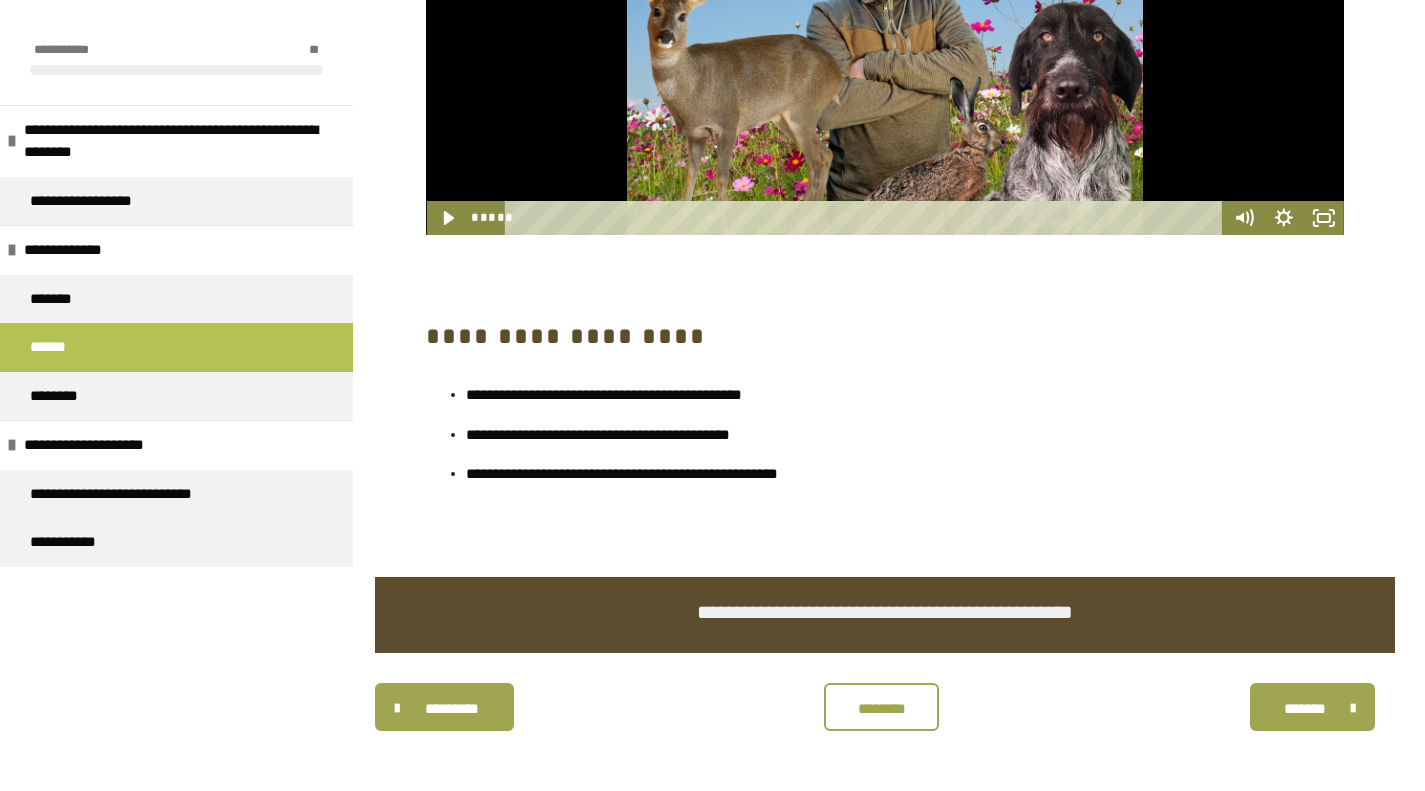 click on "********" at bounding box center (64, 396) 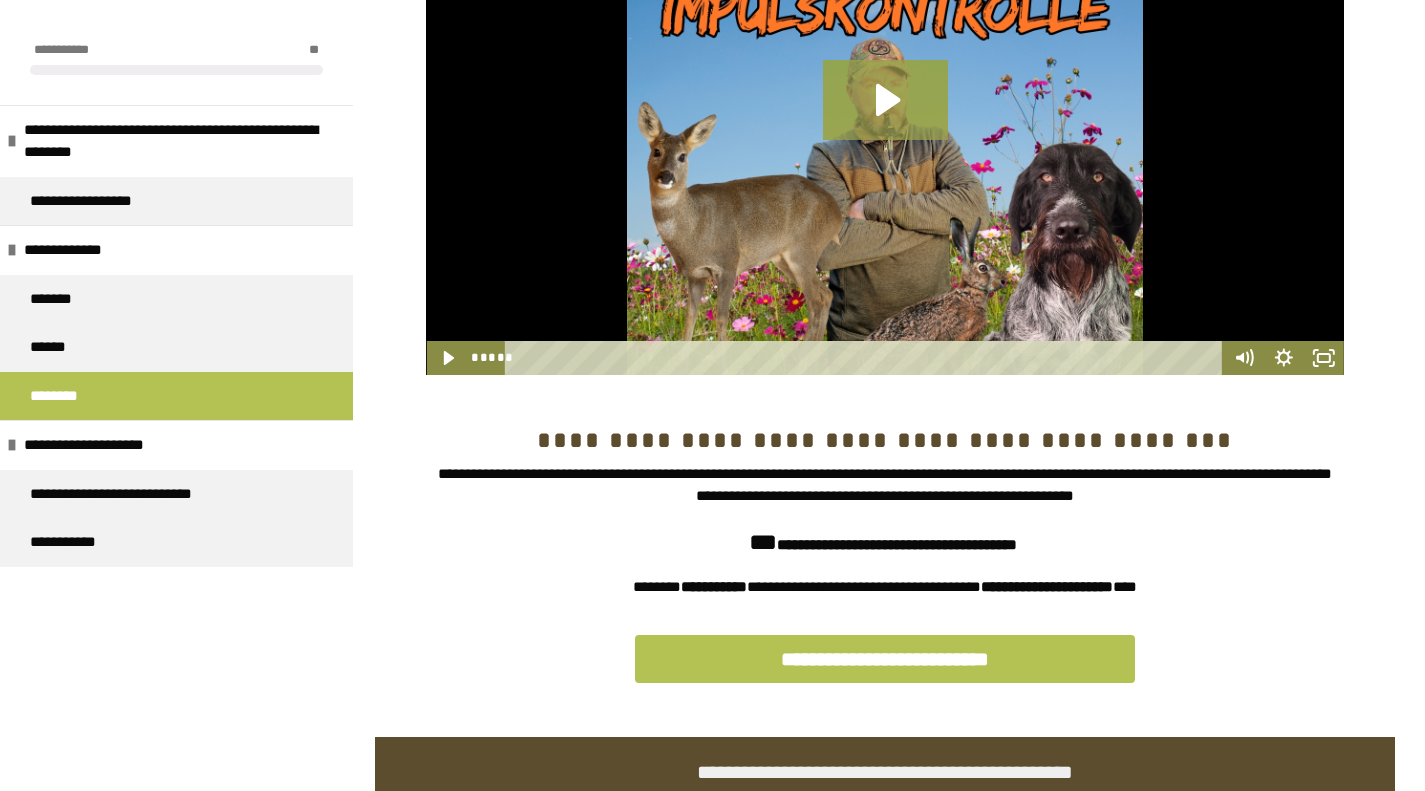 scroll, scrollTop: 833, scrollLeft: 0, axis: vertical 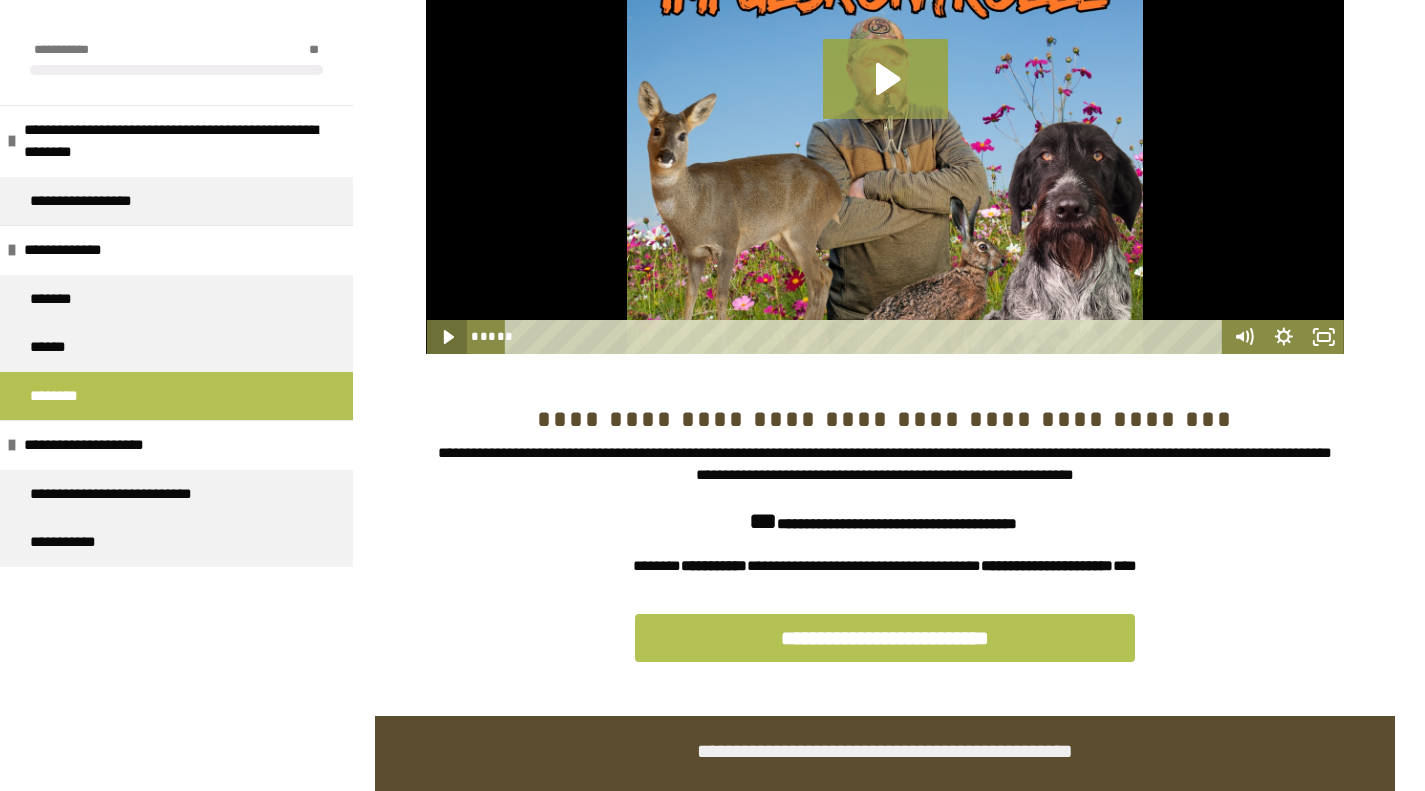 click 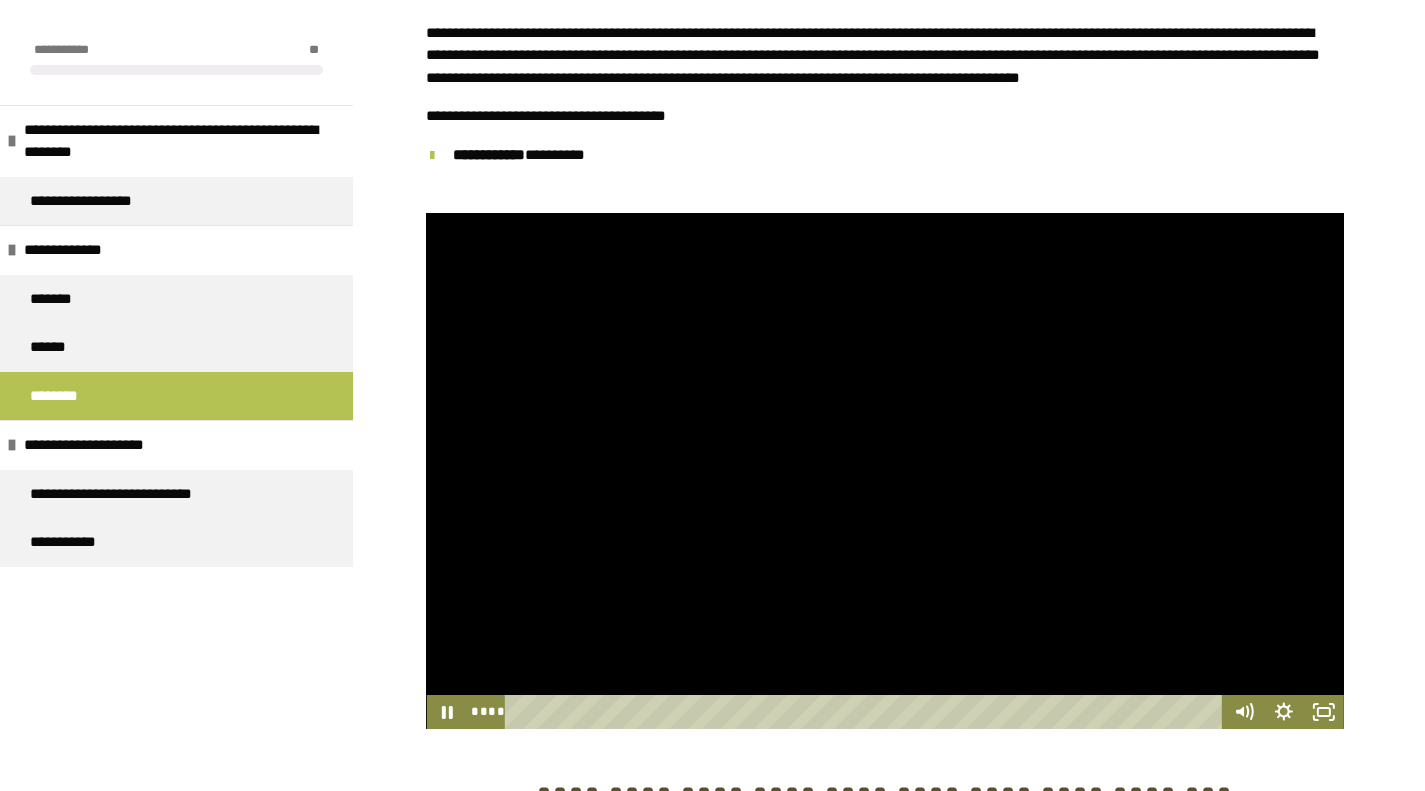 scroll, scrollTop: 457, scrollLeft: 0, axis: vertical 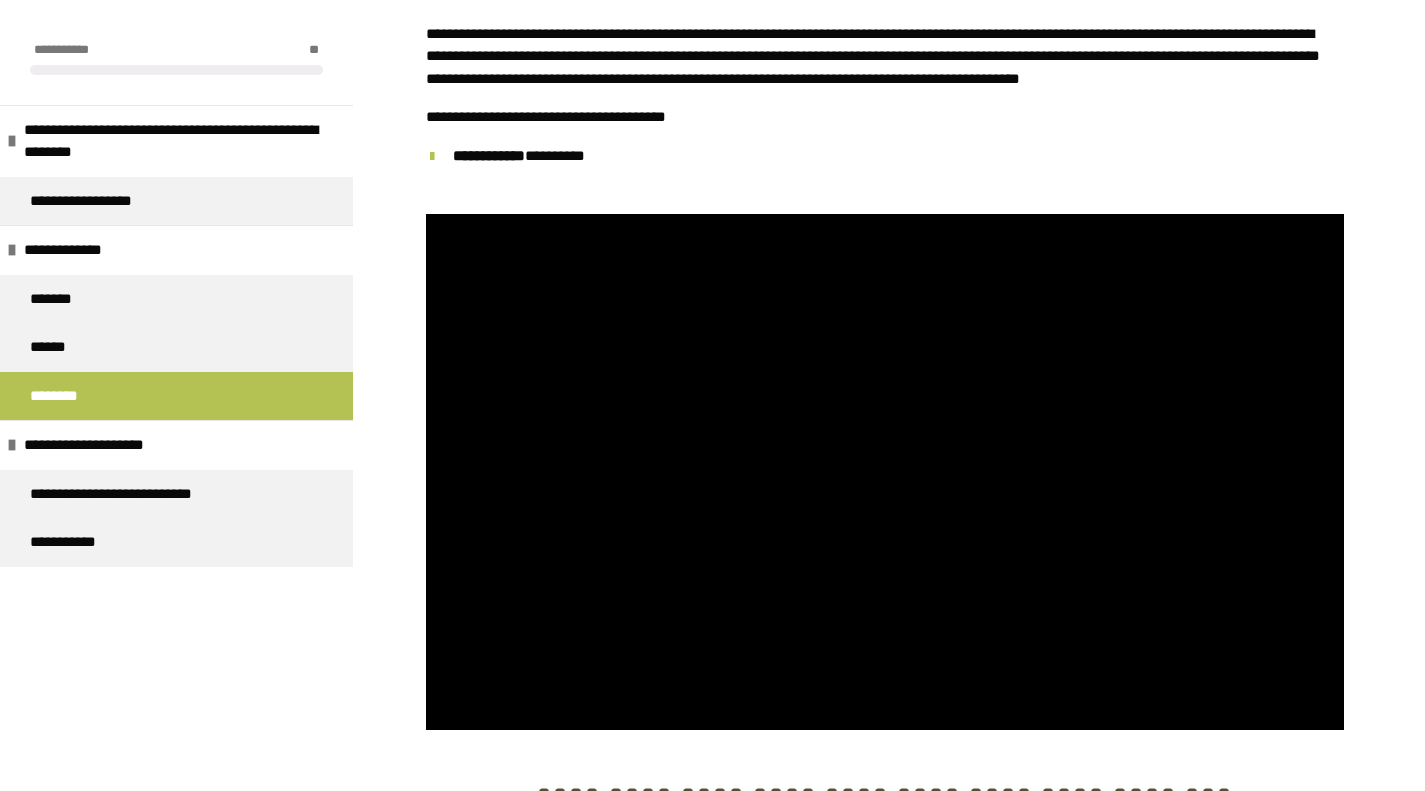 click on "*******" at bounding box center [57, 299] 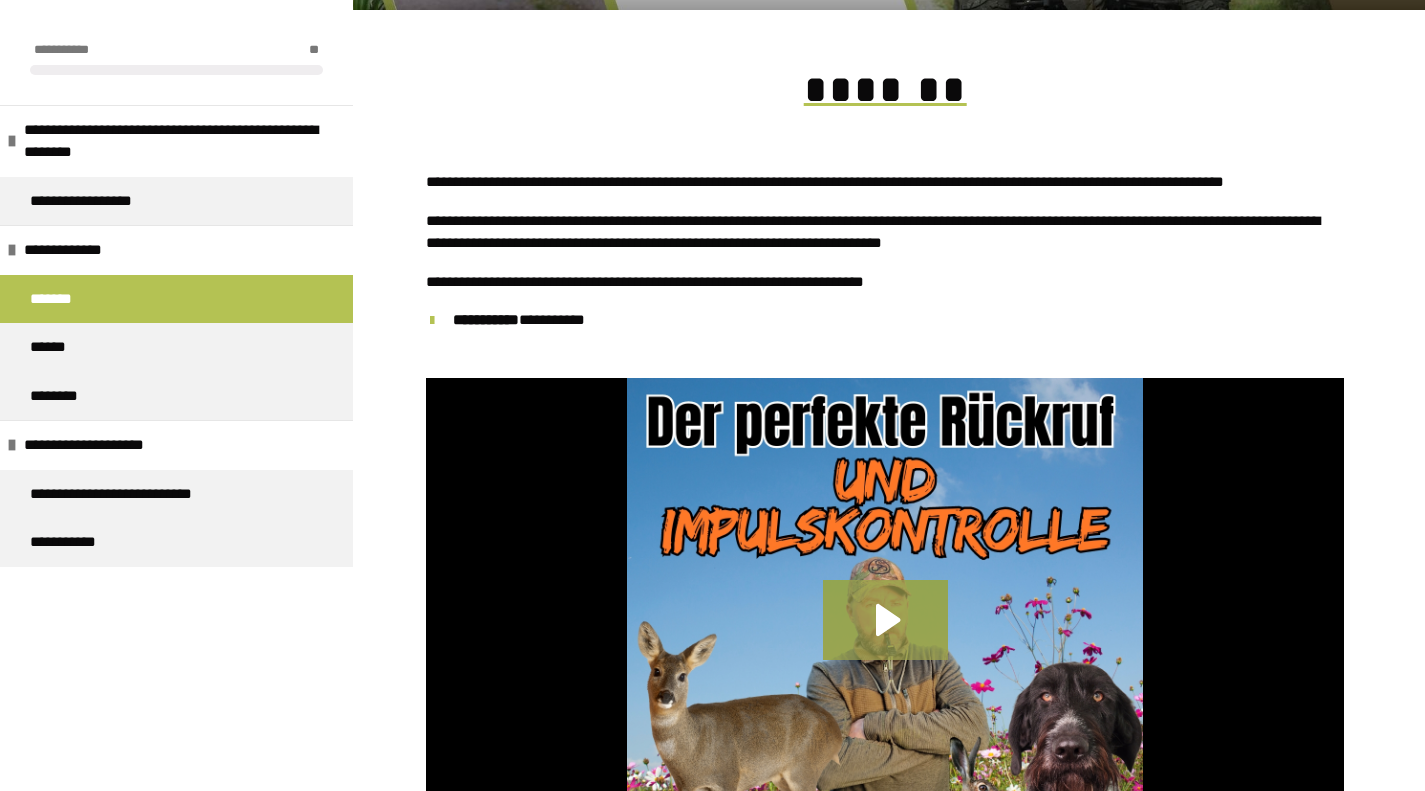 click on "******" at bounding box center [176, 347] 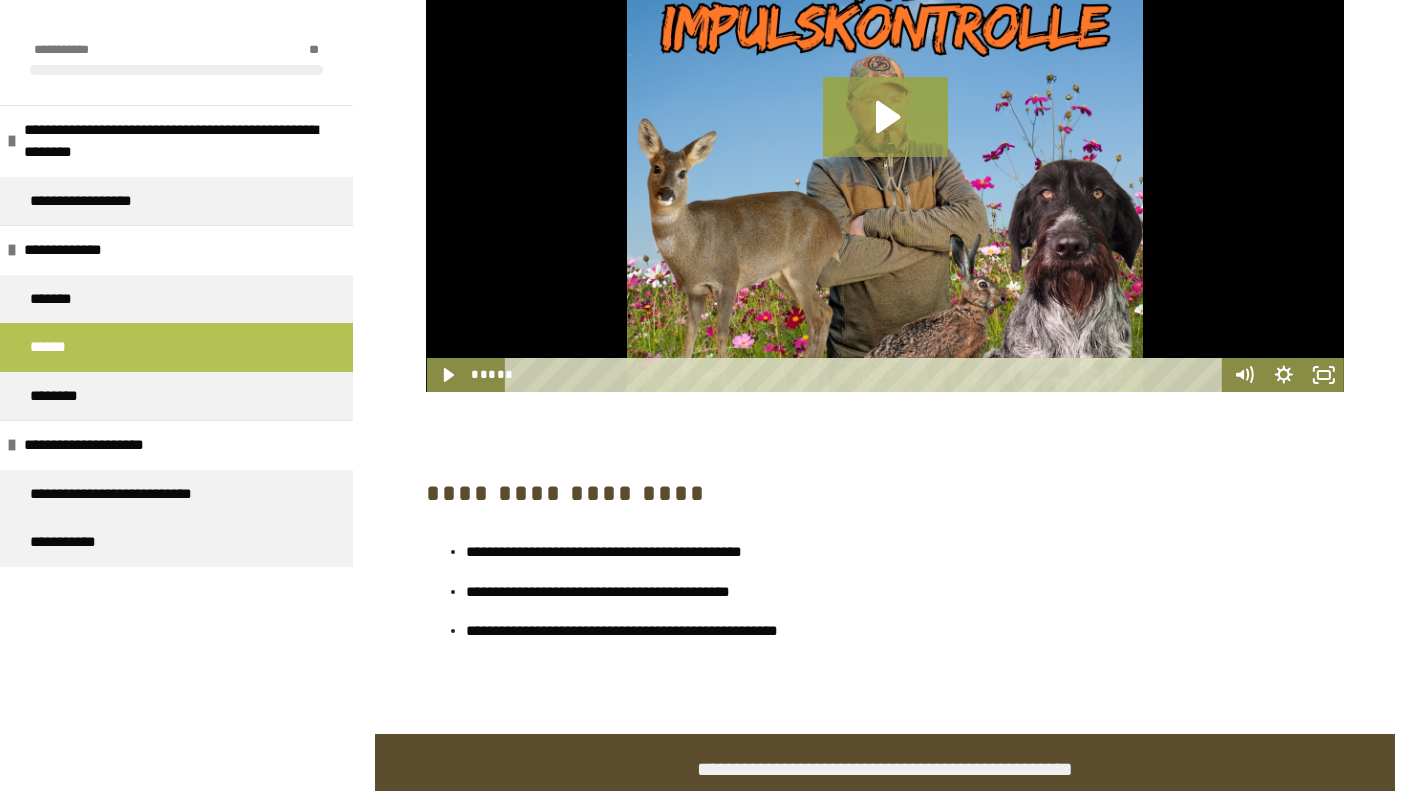 scroll, scrollTop: 708, scrollLeft: 0, axis: vertical 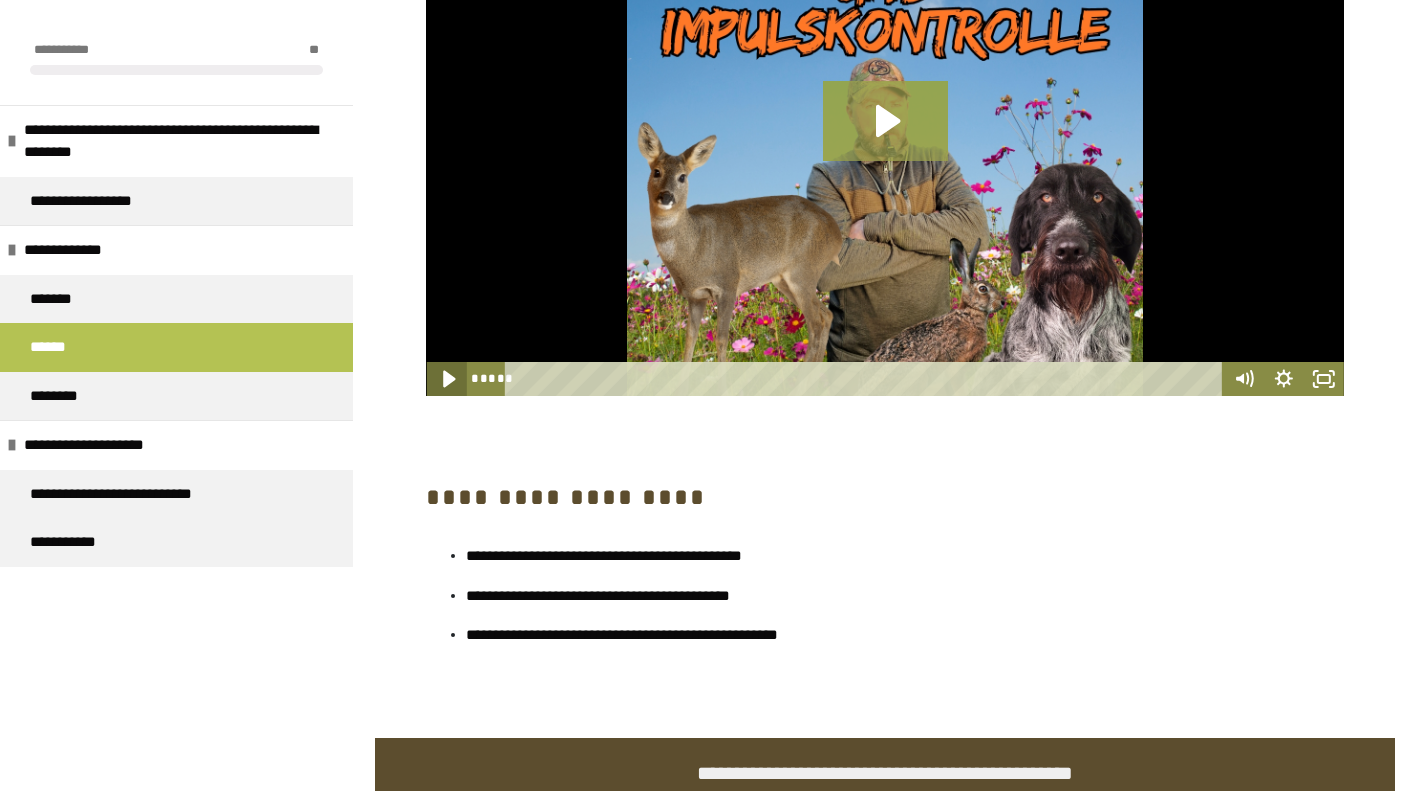 click 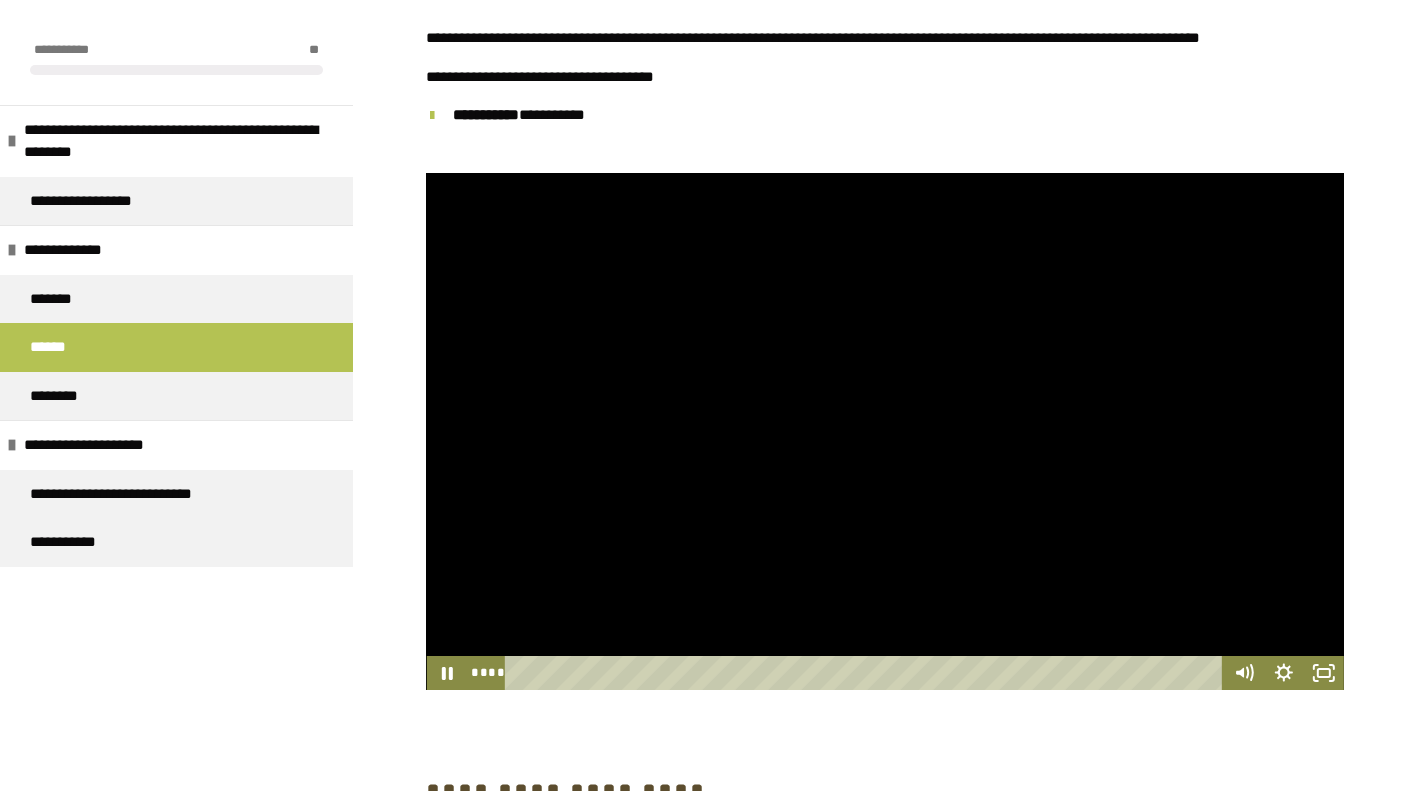 scroll, scrollTop: 411, scrollLeft: 0, axis: vertical 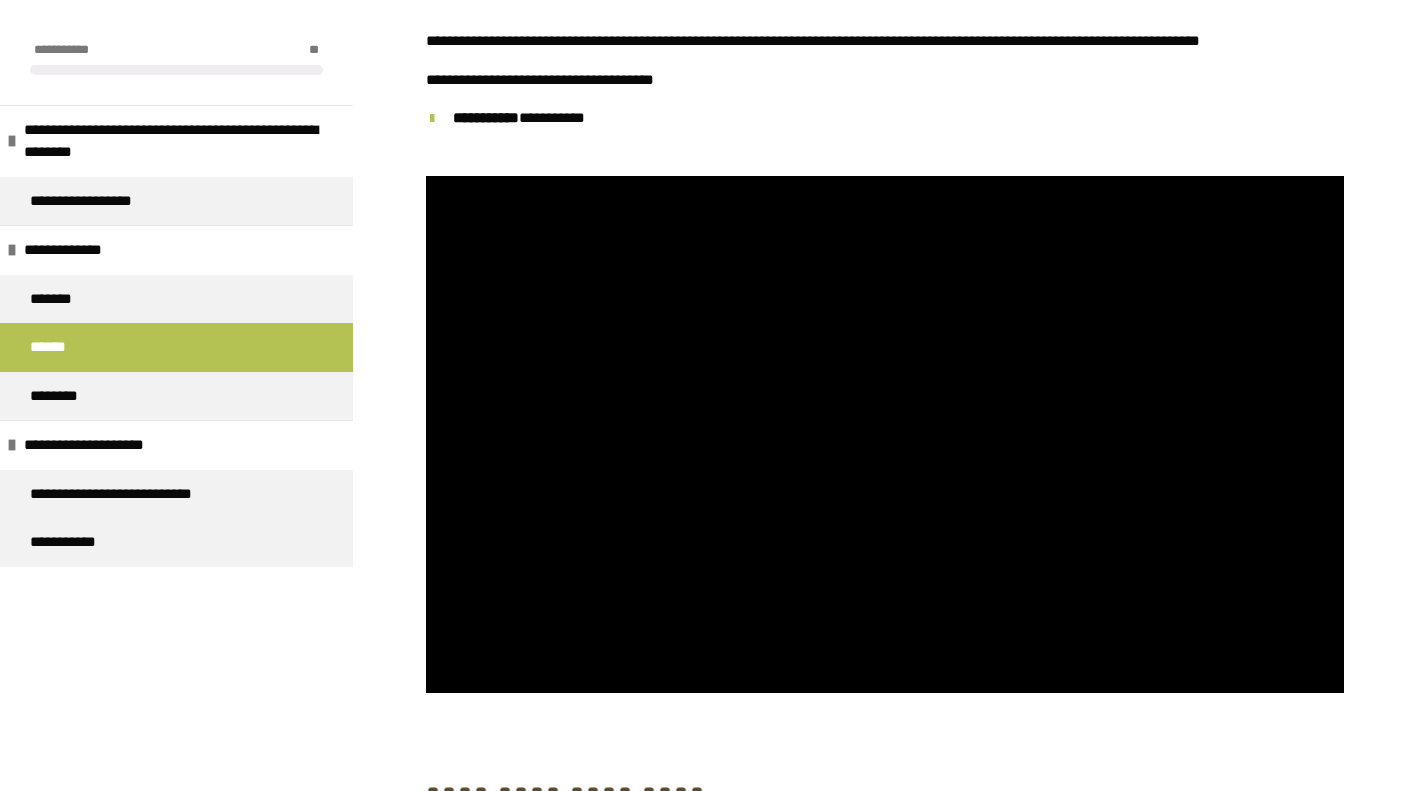 click on "*******" at bounding box center [57, 299] 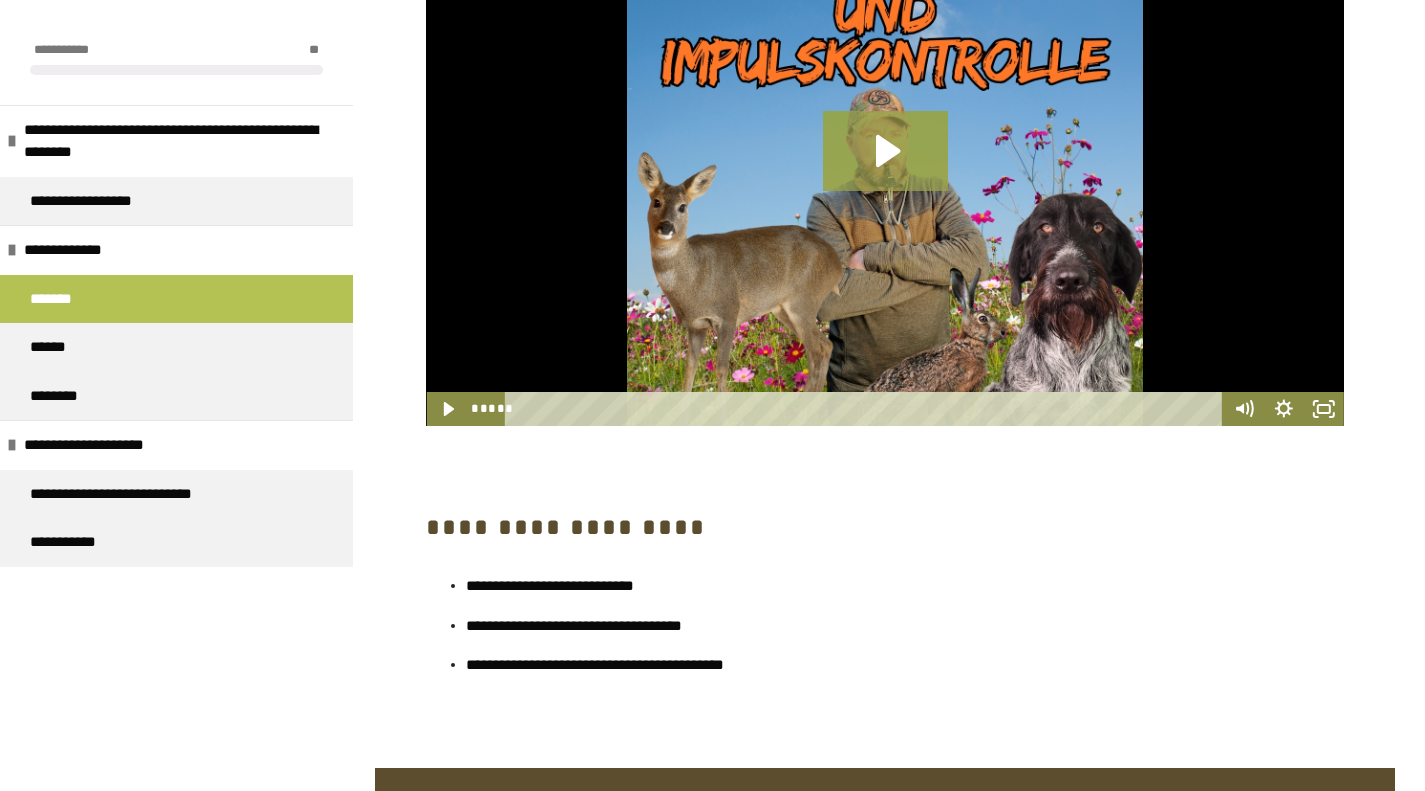 scroll, scrollTop: 764, scrollLeft: 0, axis: vertical 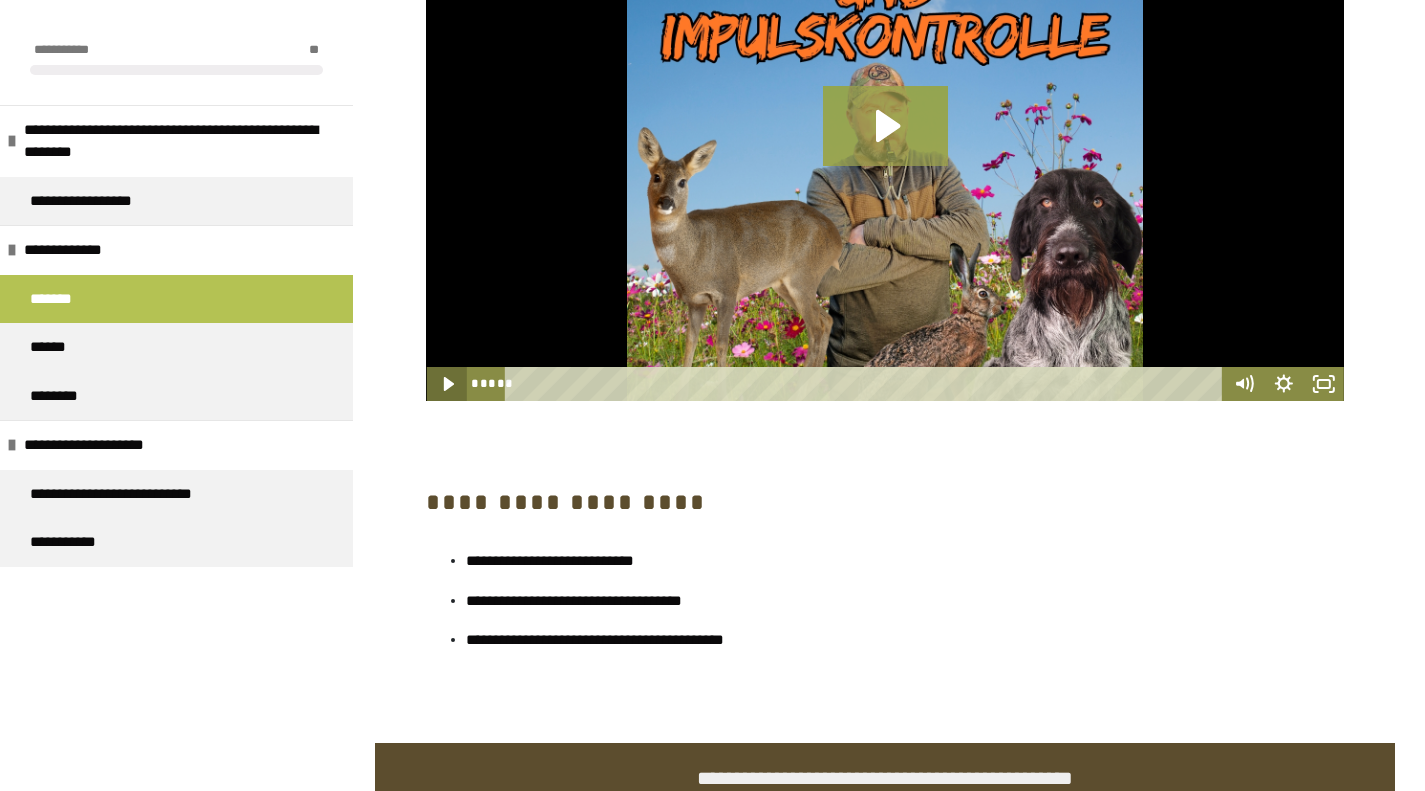 click 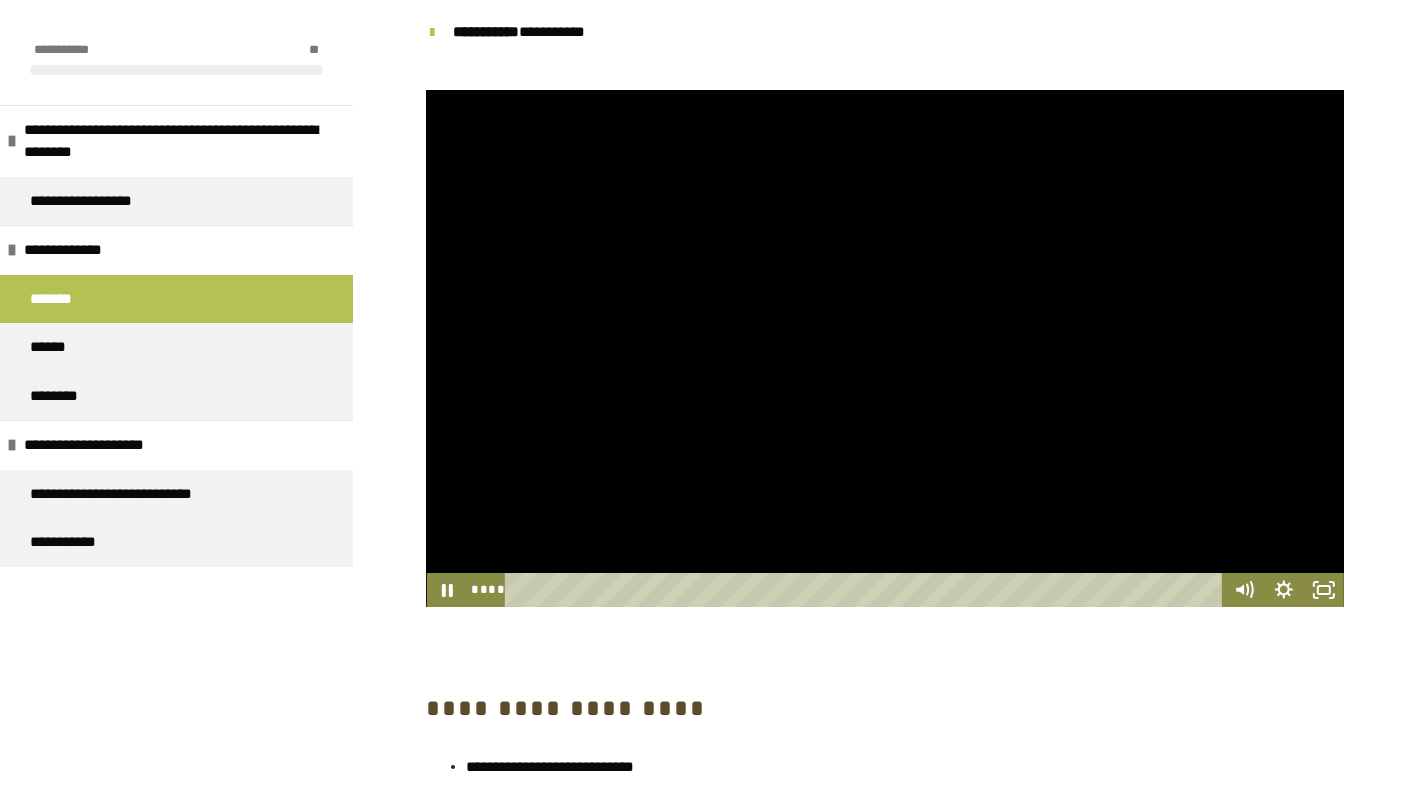 scroll, scrollTop: 552, scrollLeft: 0, axis: vertical 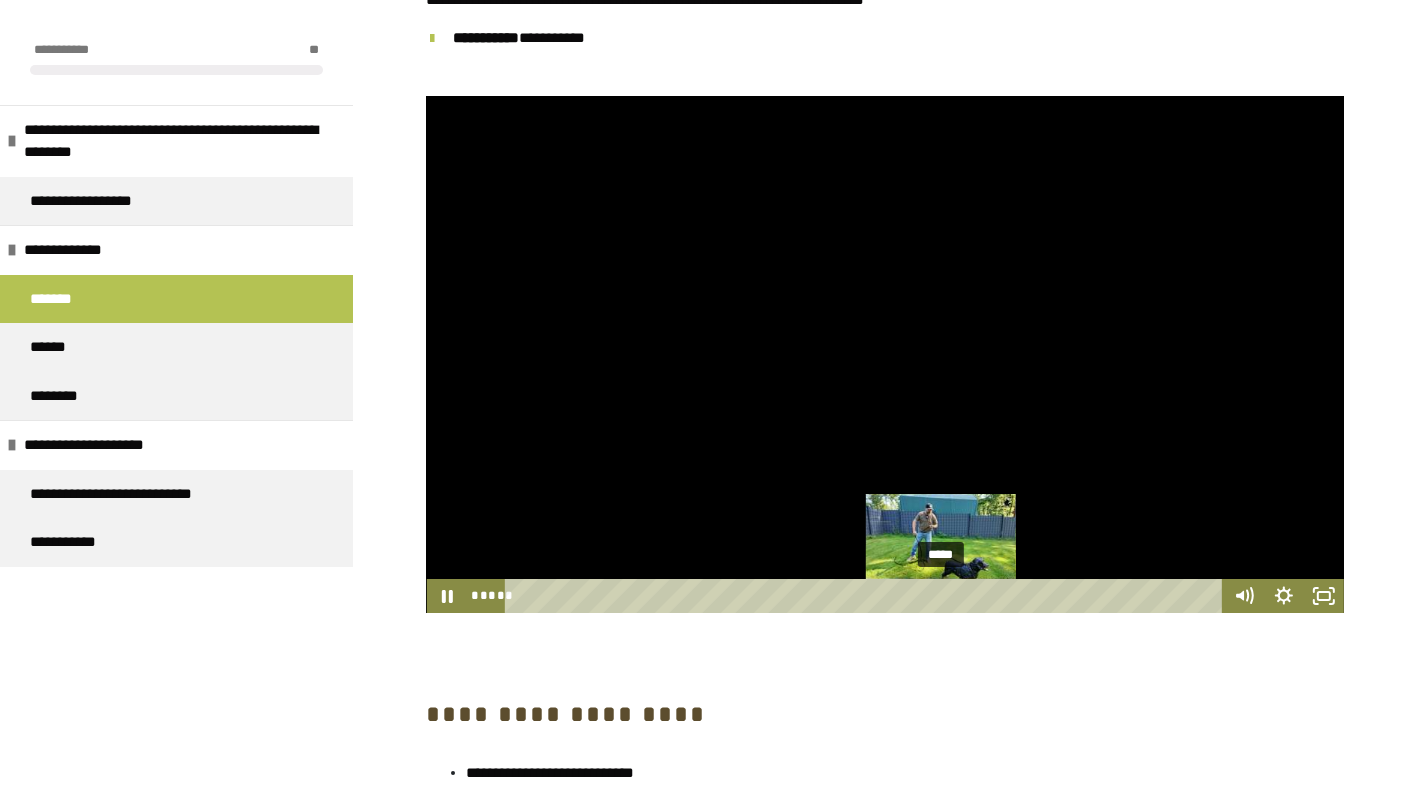 click on "*****" at bounding box center (867, 596) 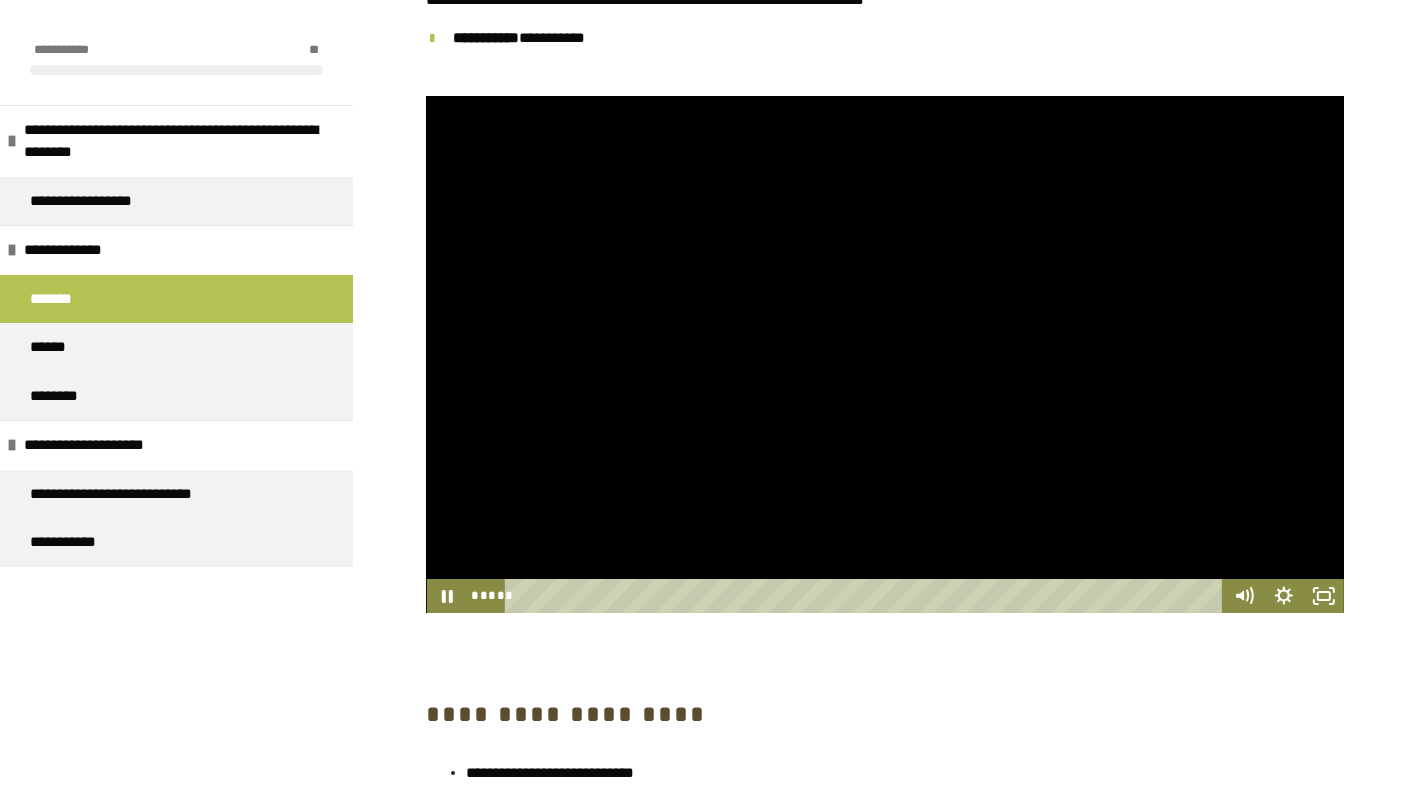click at bounding box center (885, 354) 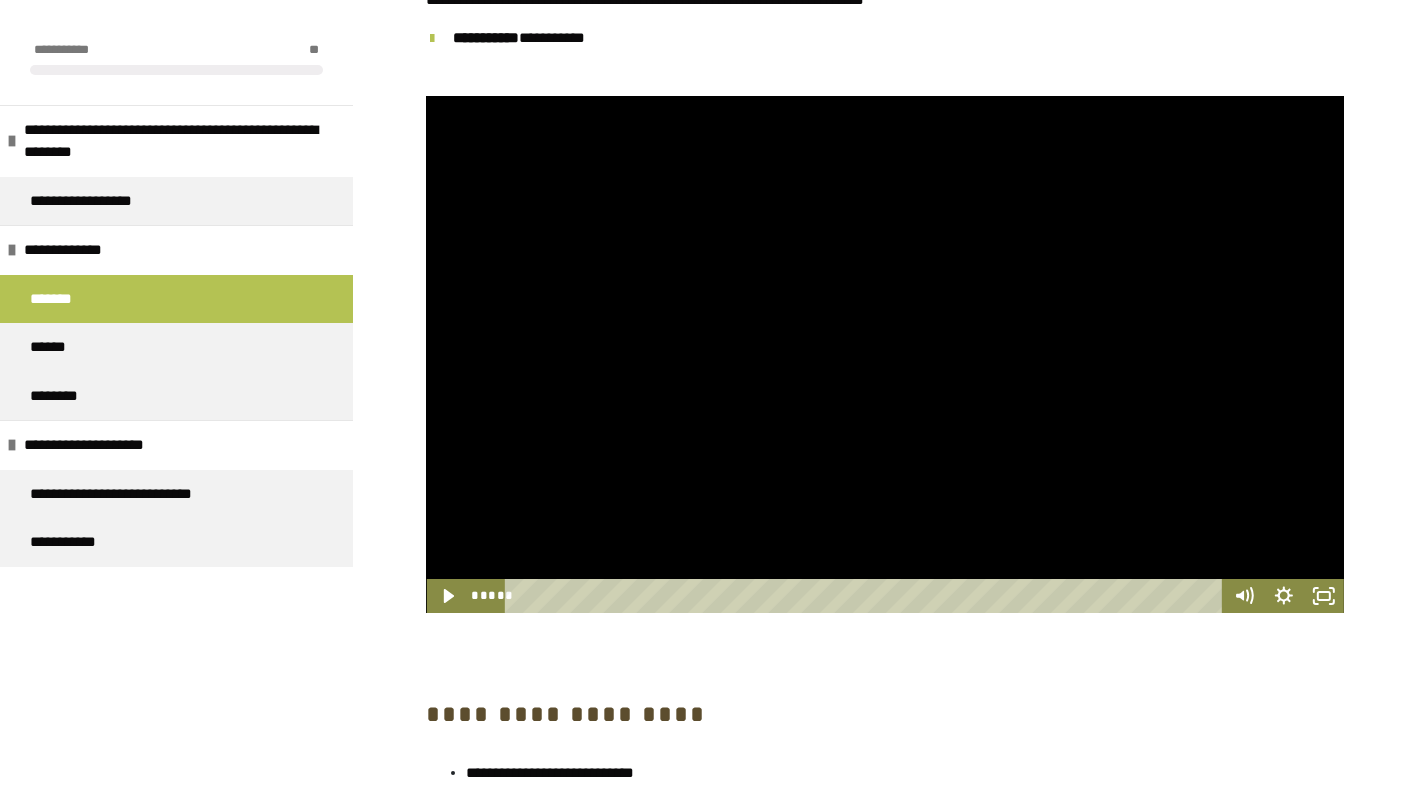 click at bounding box center [885, 354] 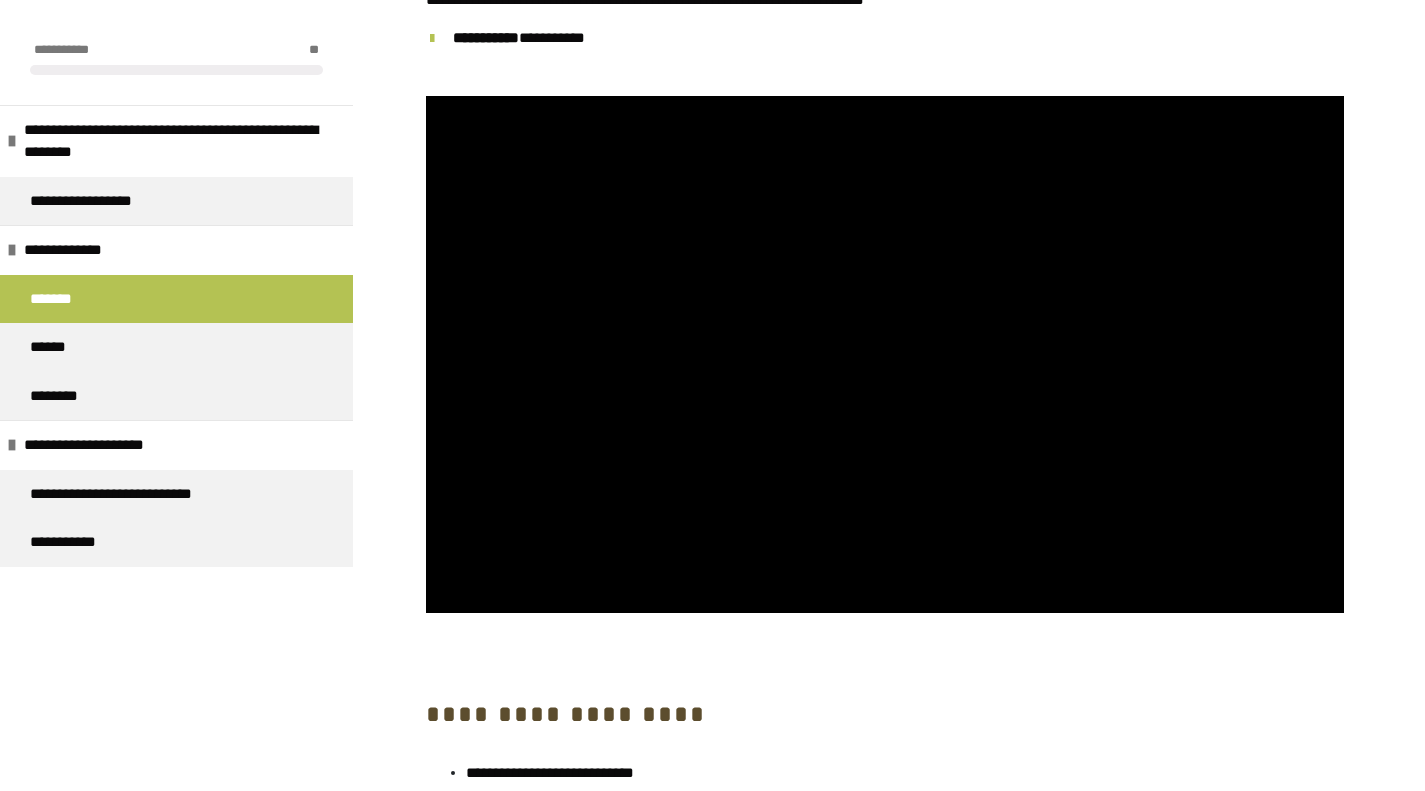 click on "******" at bounding box center [176, 347] 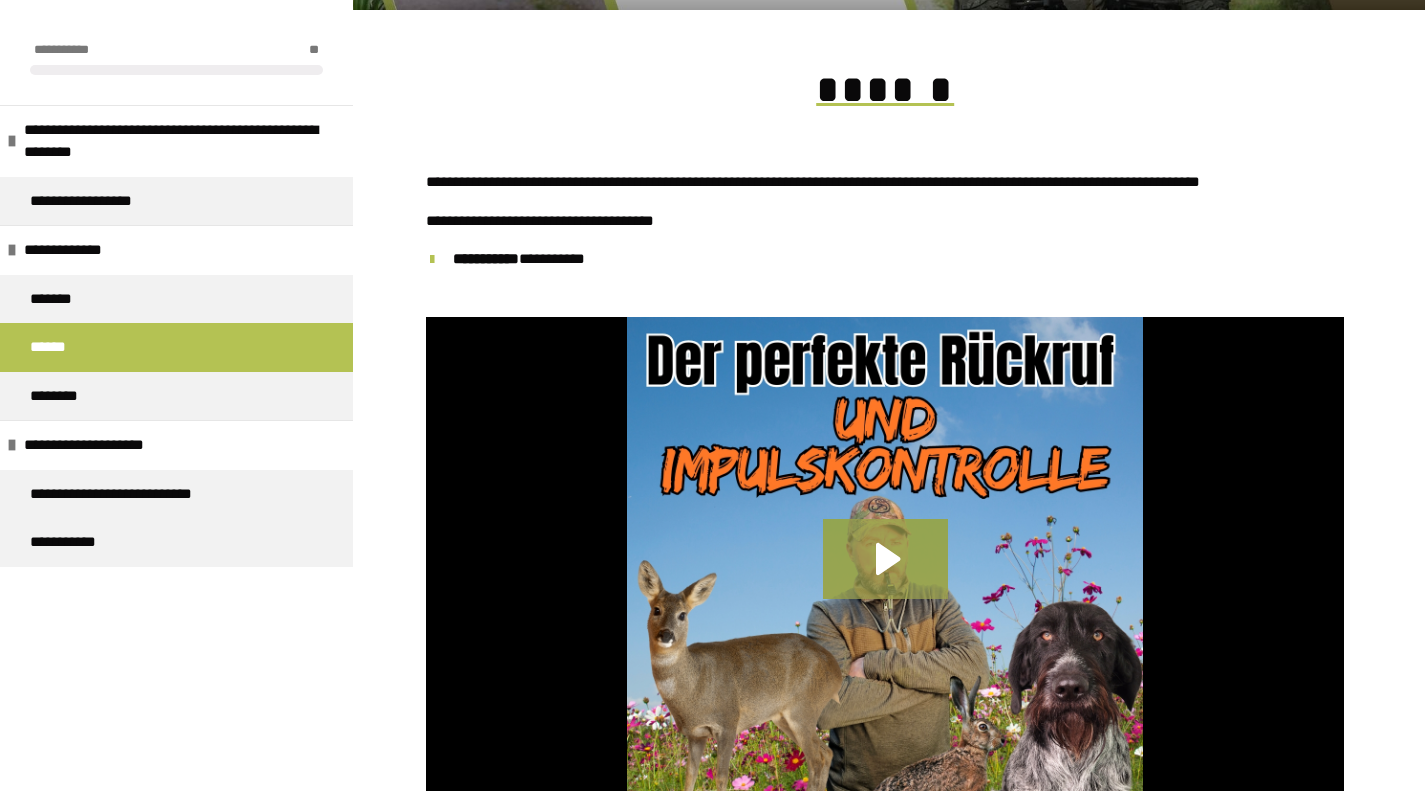 click on "*******" at bounding box center (176, 299) 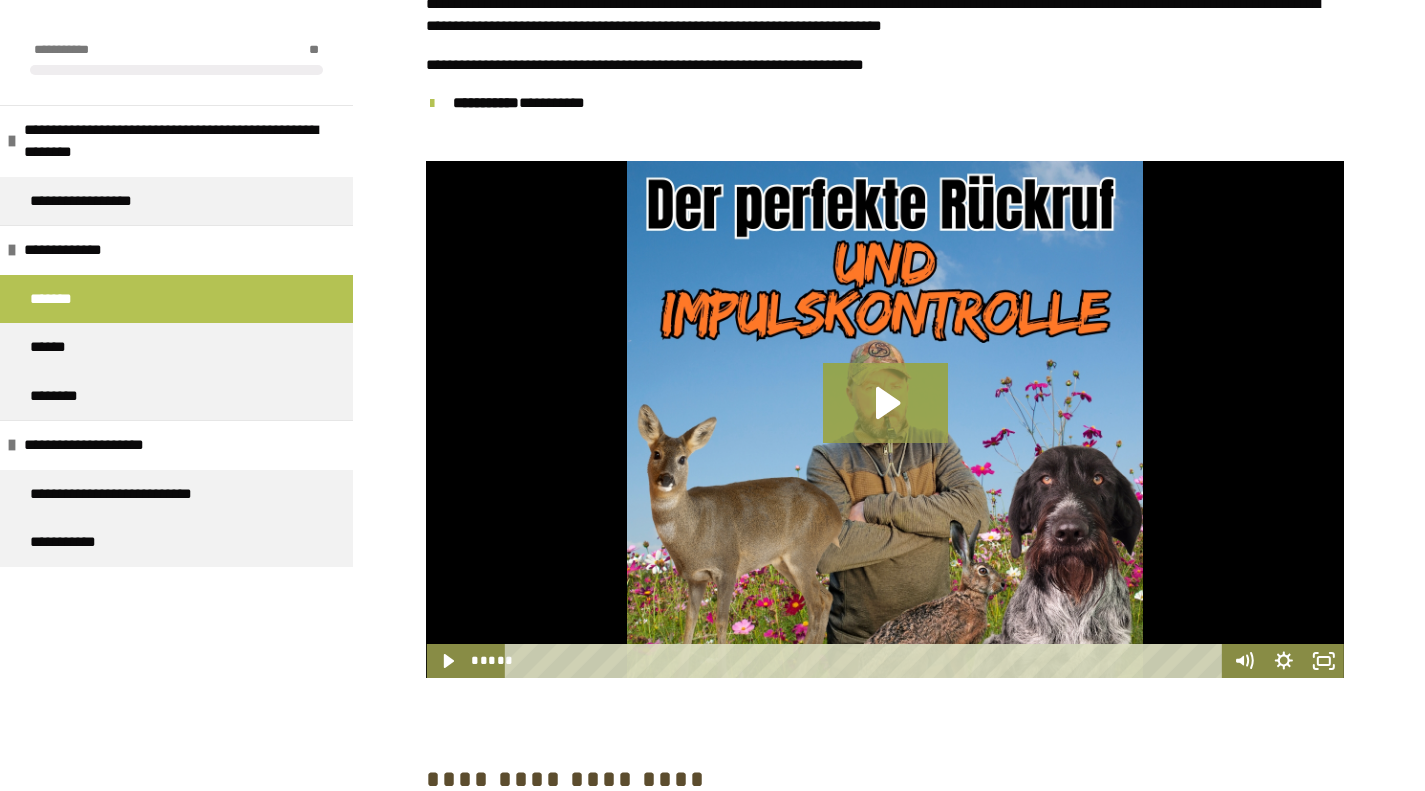 scroll, scrollTop: 518, scrollLeft: 0, axis: vertical 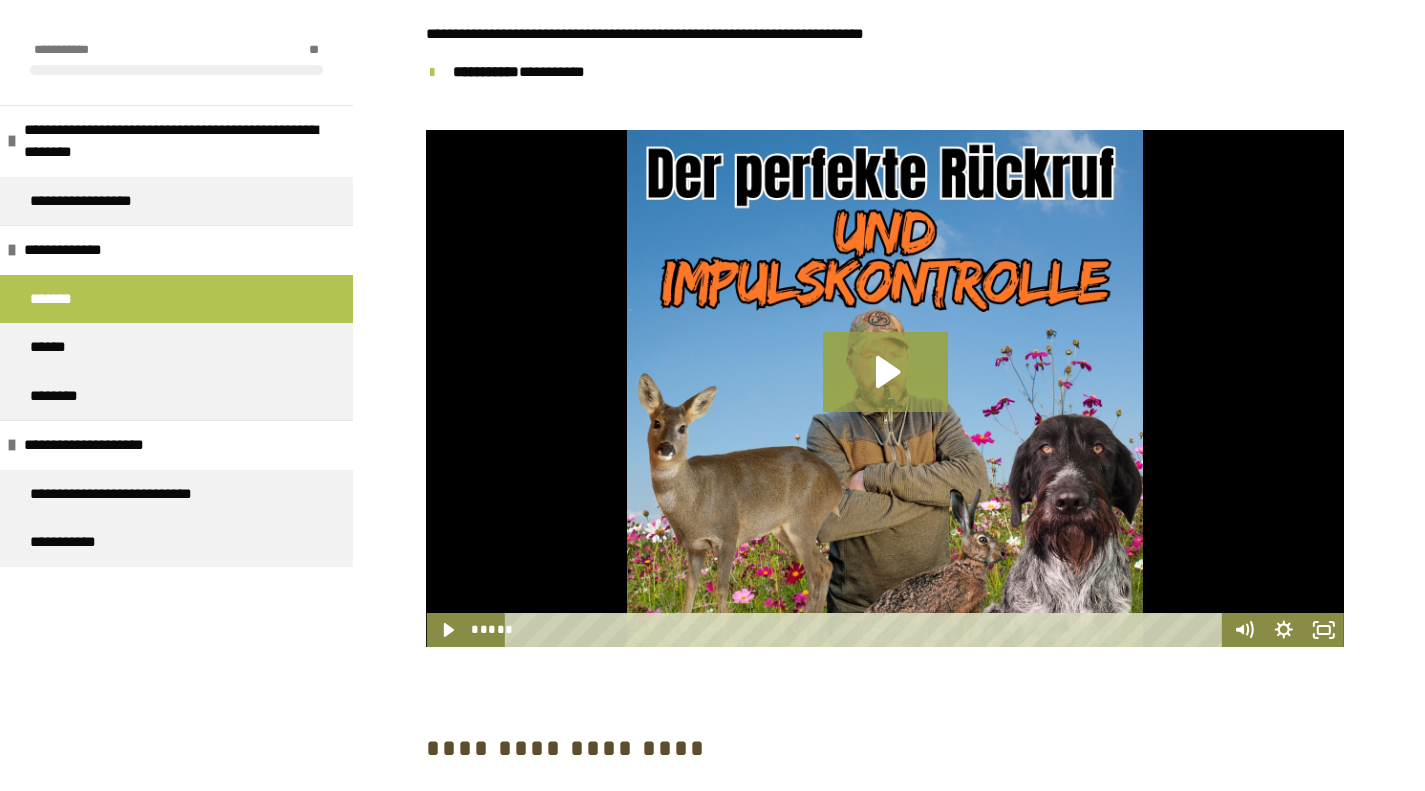 click on "**********" at bounding box center [133, 494] 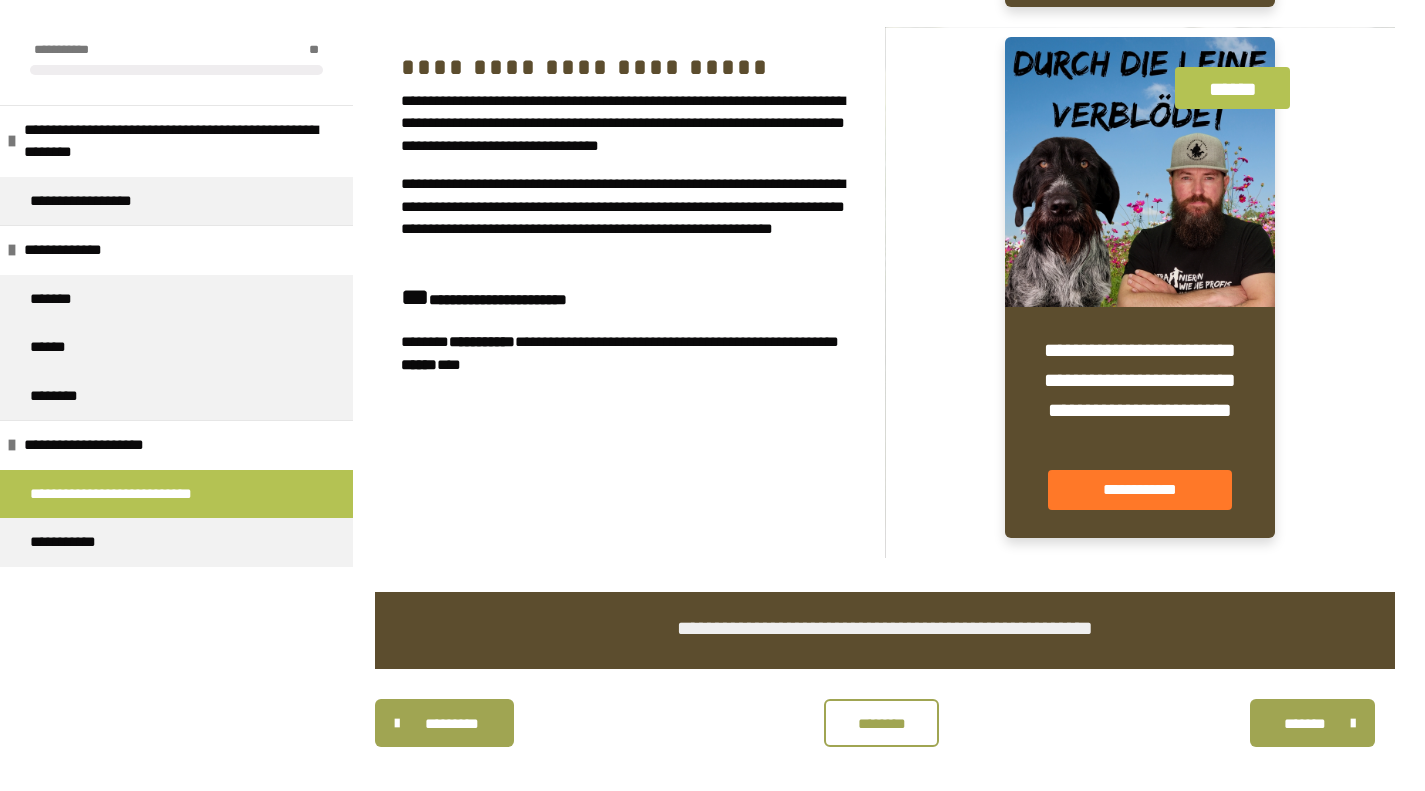 scroll, scrollTop: 1187, scrollLeft: 0, axis: vertical 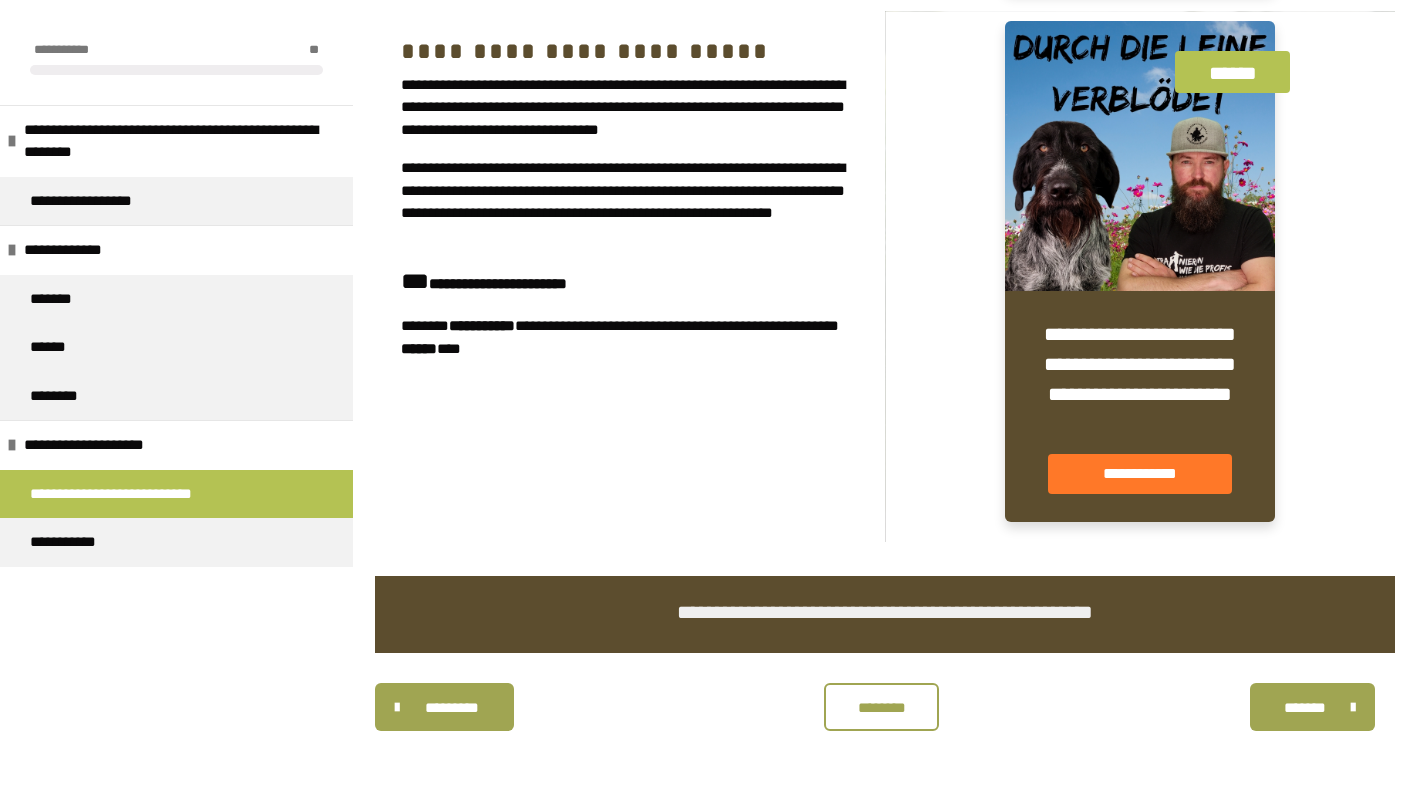 click on "*******" at bounding box center (1312, 707) 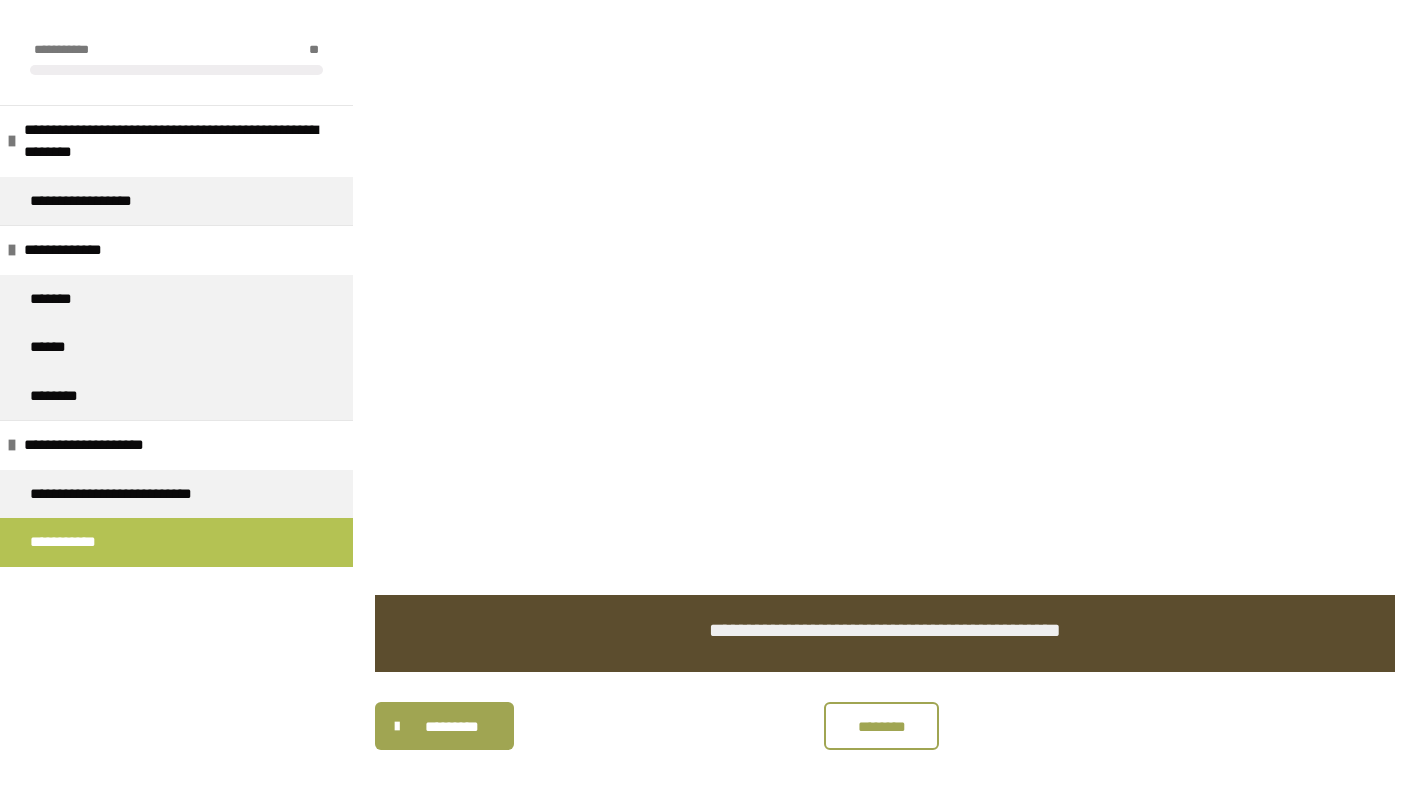 scroll, scrollTop: 1596, scrollLeft: 0, axis: vertical 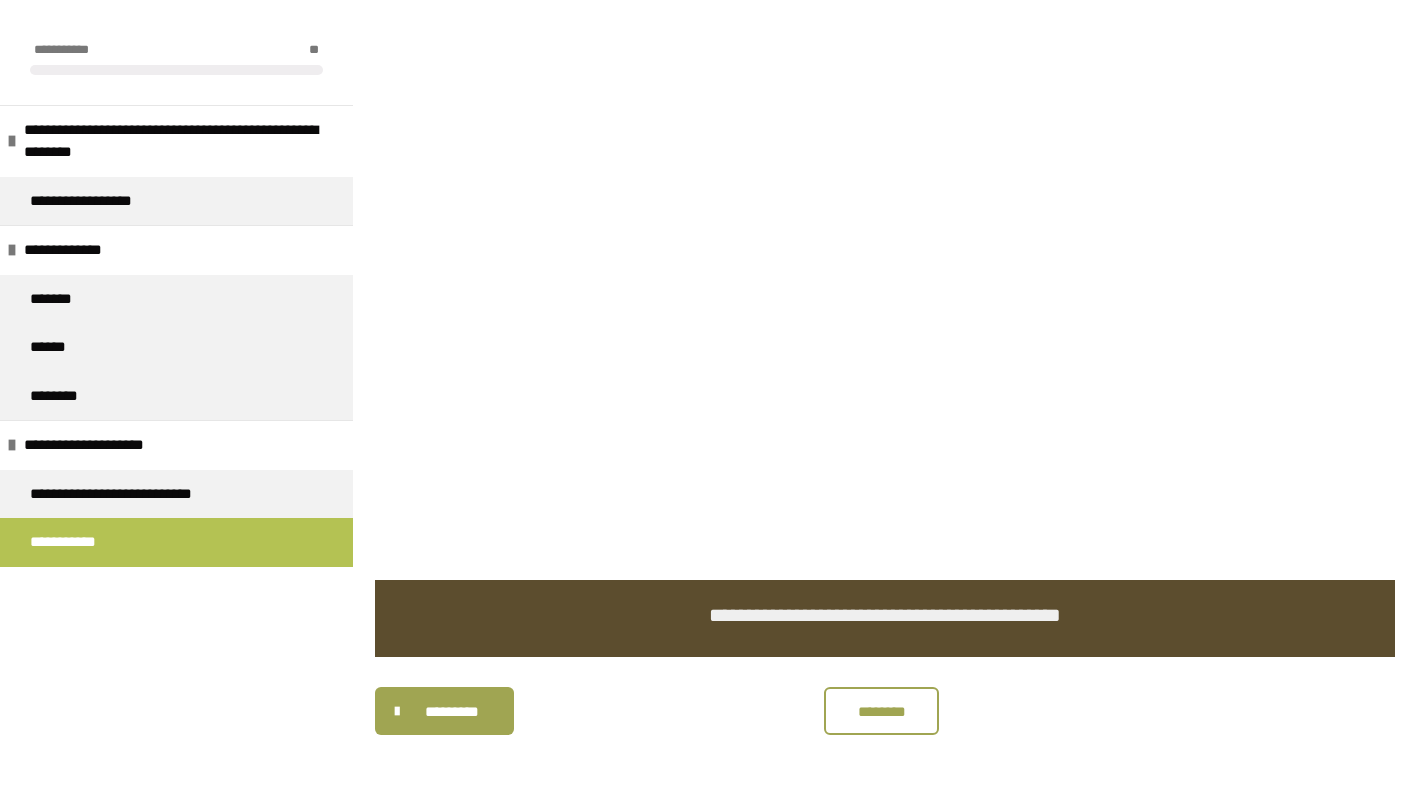 click on "********" at bounding box center [881, 711] 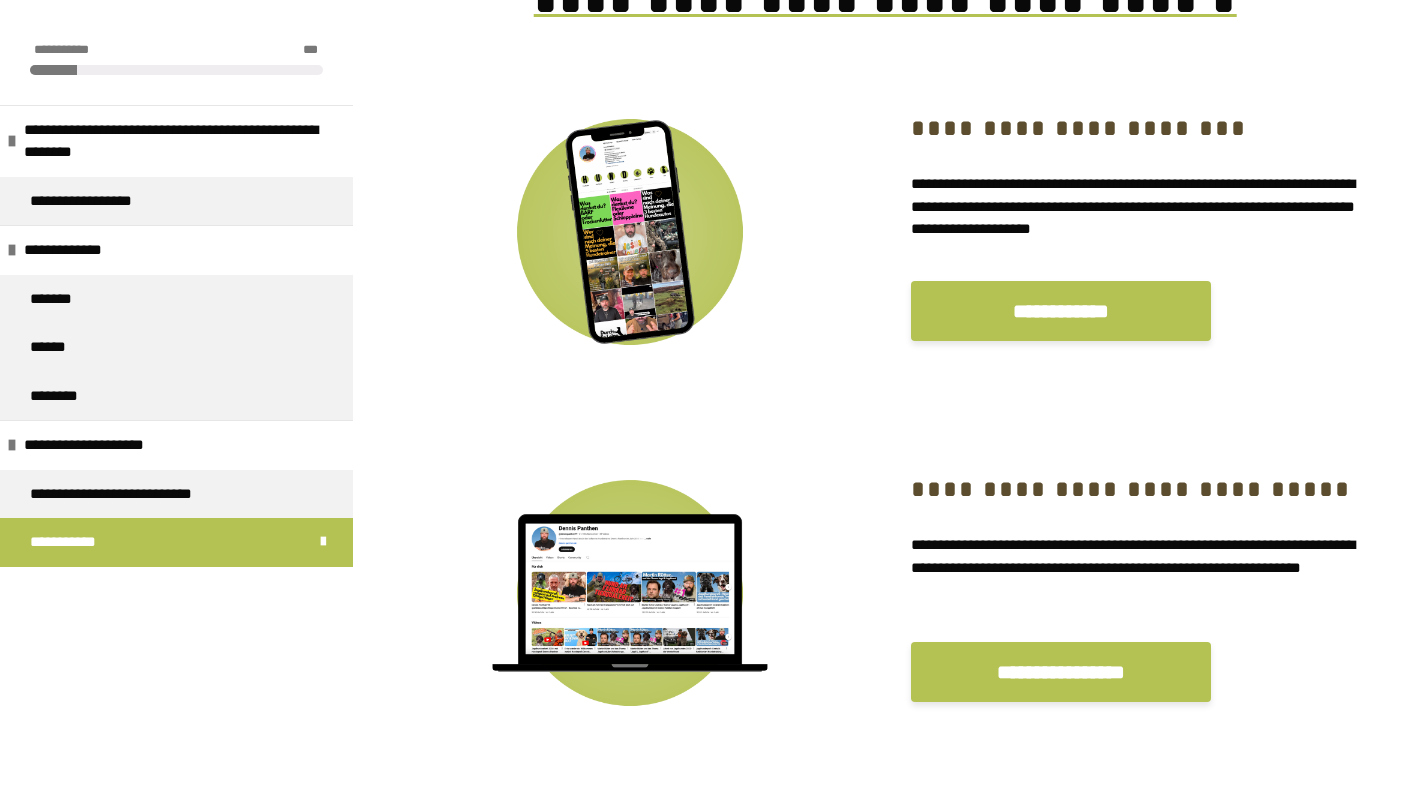 scroll, scrollTop: 0, scrollLeft: 0, axis: both 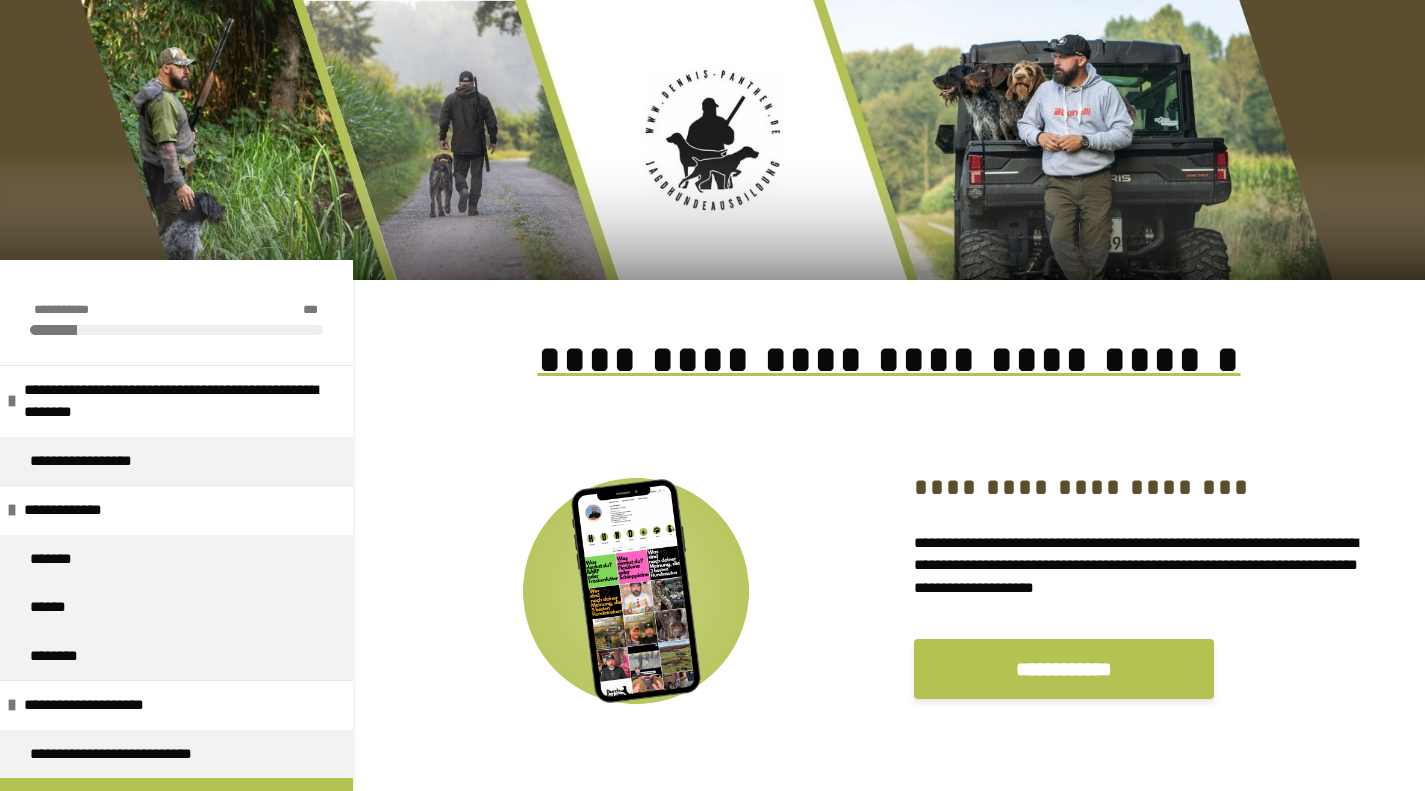 click on "**********" at bounding box center [181, 401] 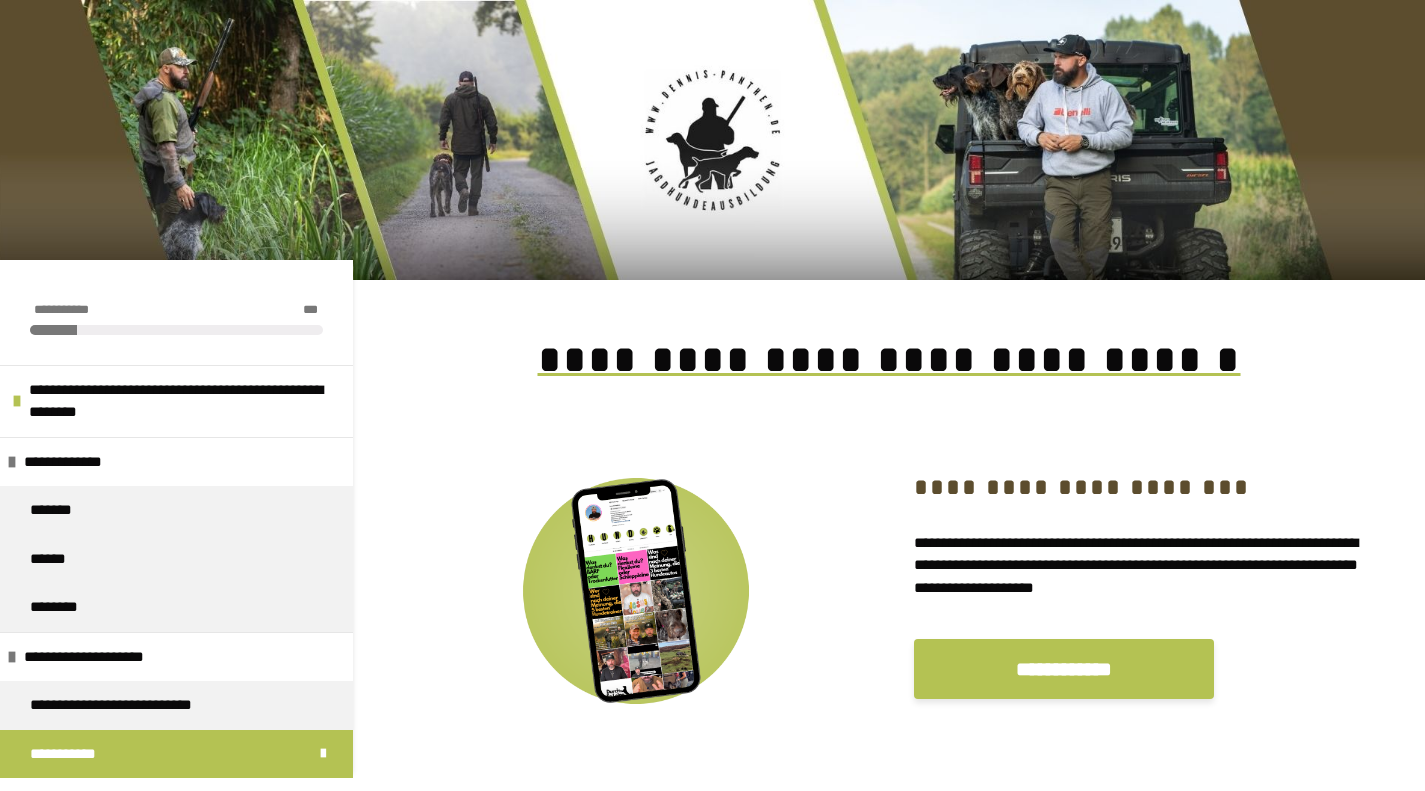 click at bounding box center (17, 401) 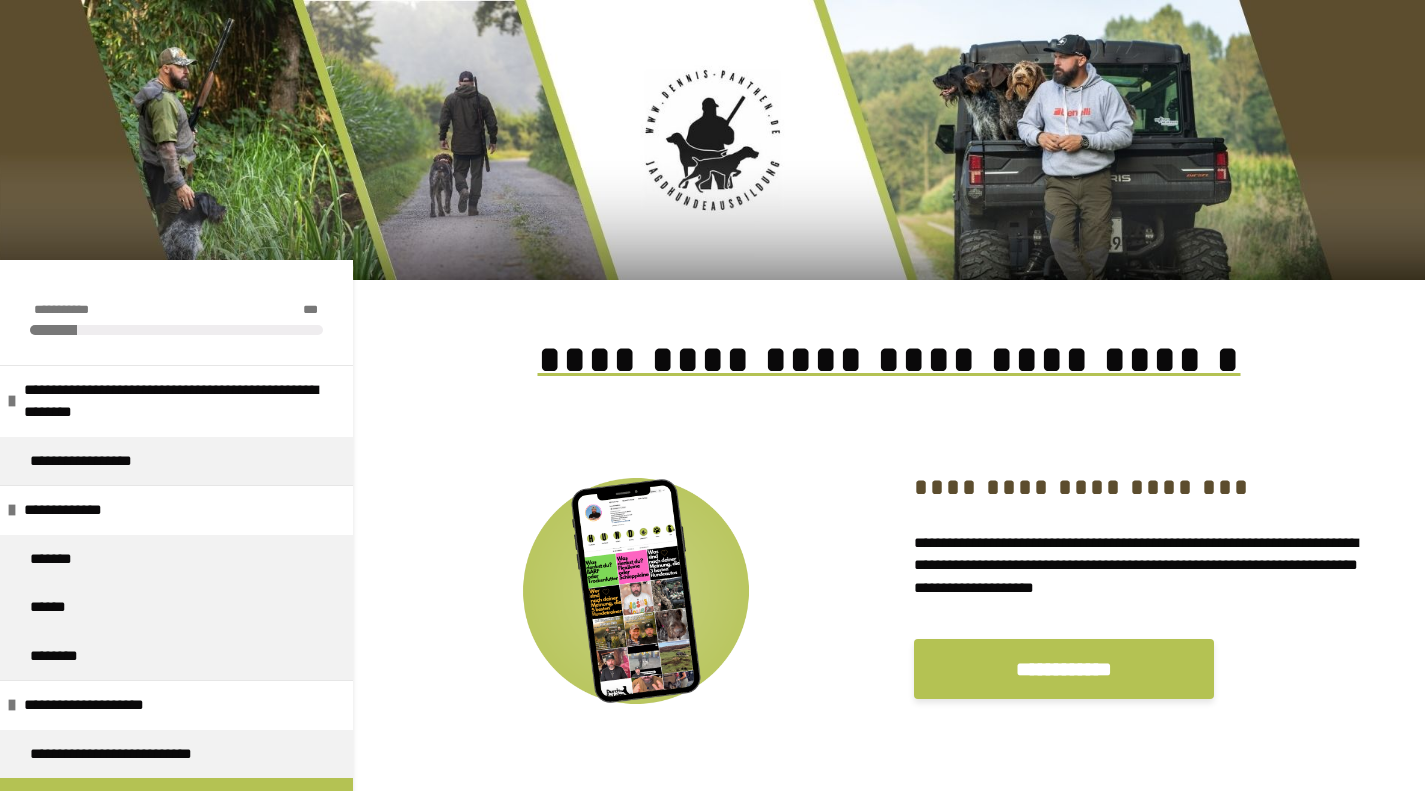click on "**********" at bounding box center [93, 461] 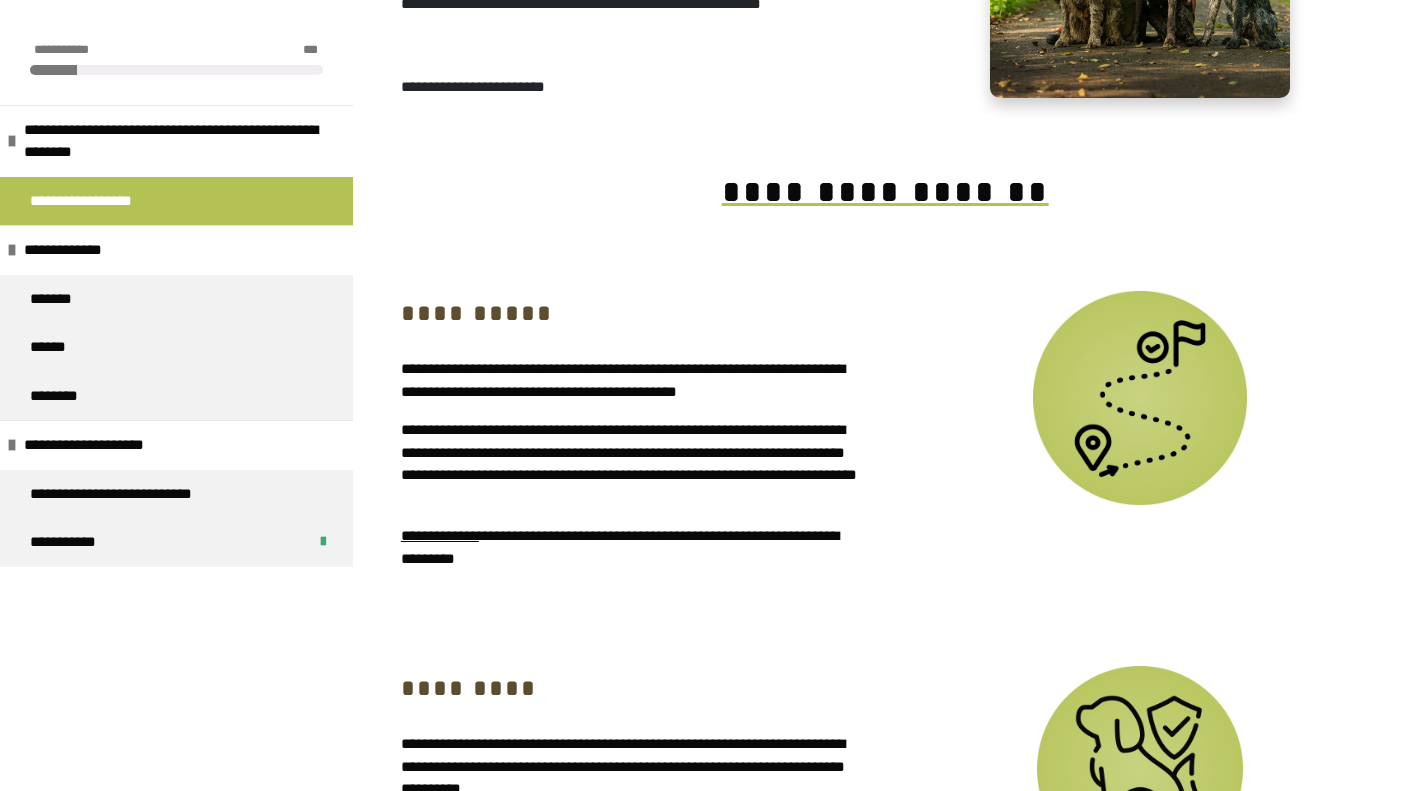 scroll, scrollTop: 0, scrollLeft: 0, axis: both 